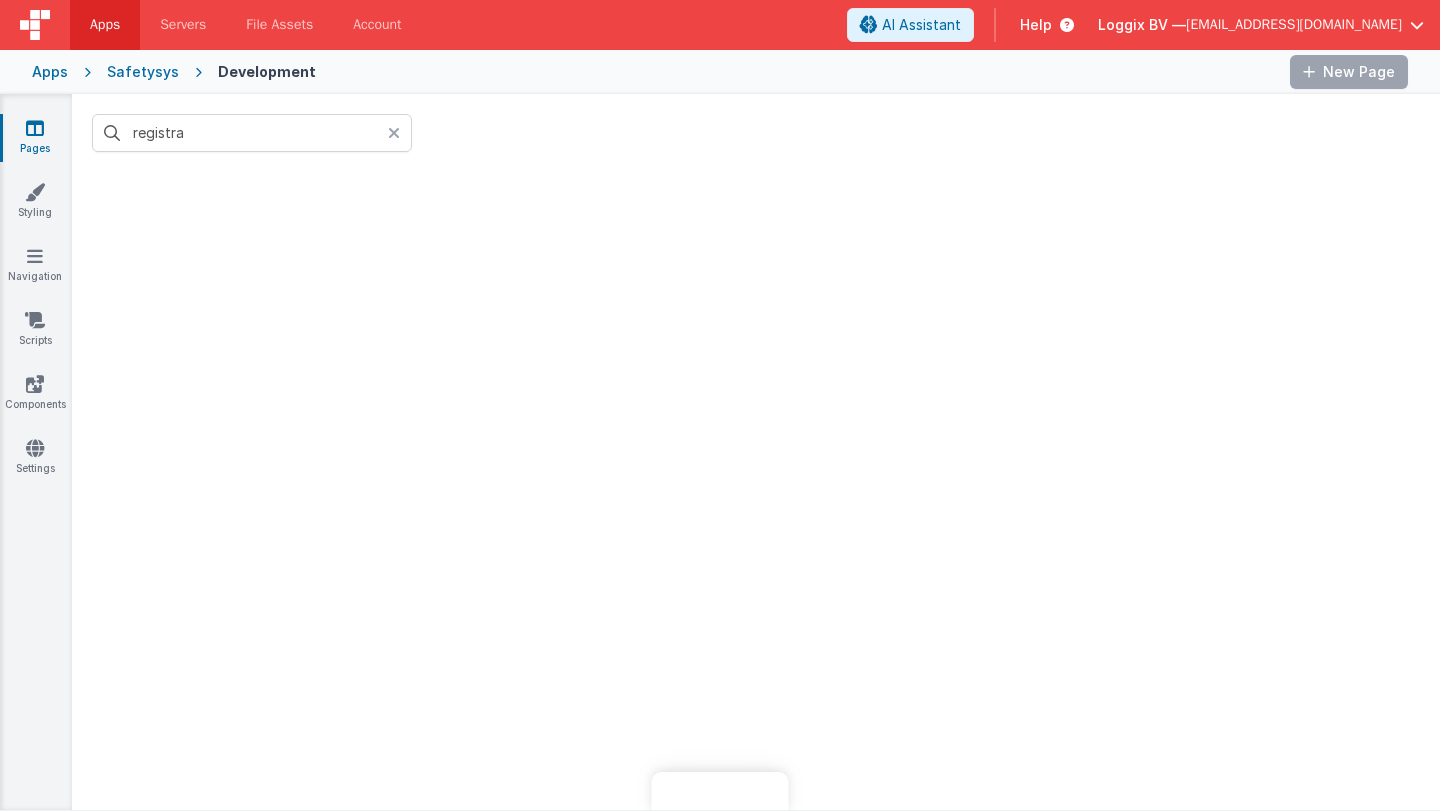 scroll, scrollTop: 0, scrollLeft: 0, axis: both 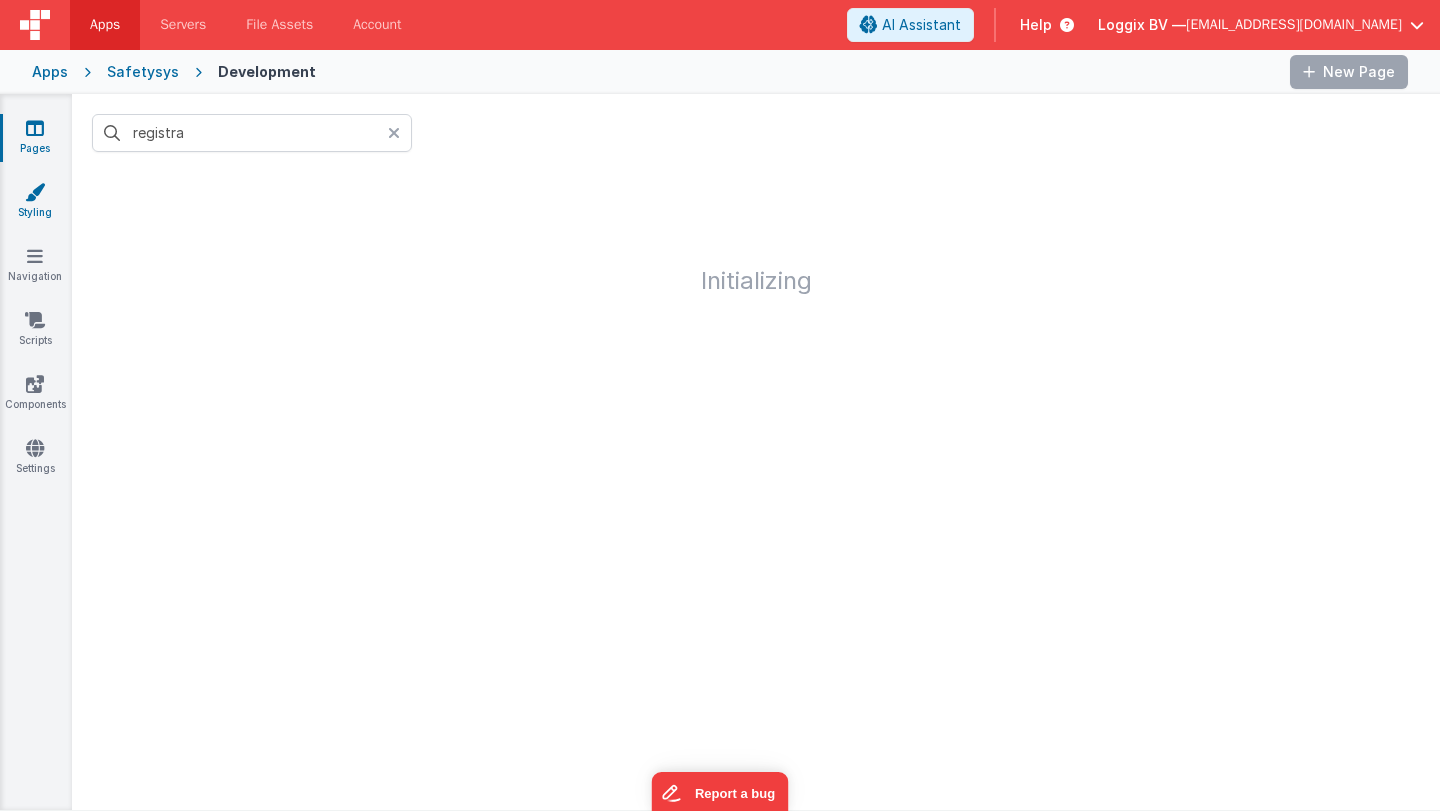 click on "Styling" at bounding box center [35, 202] 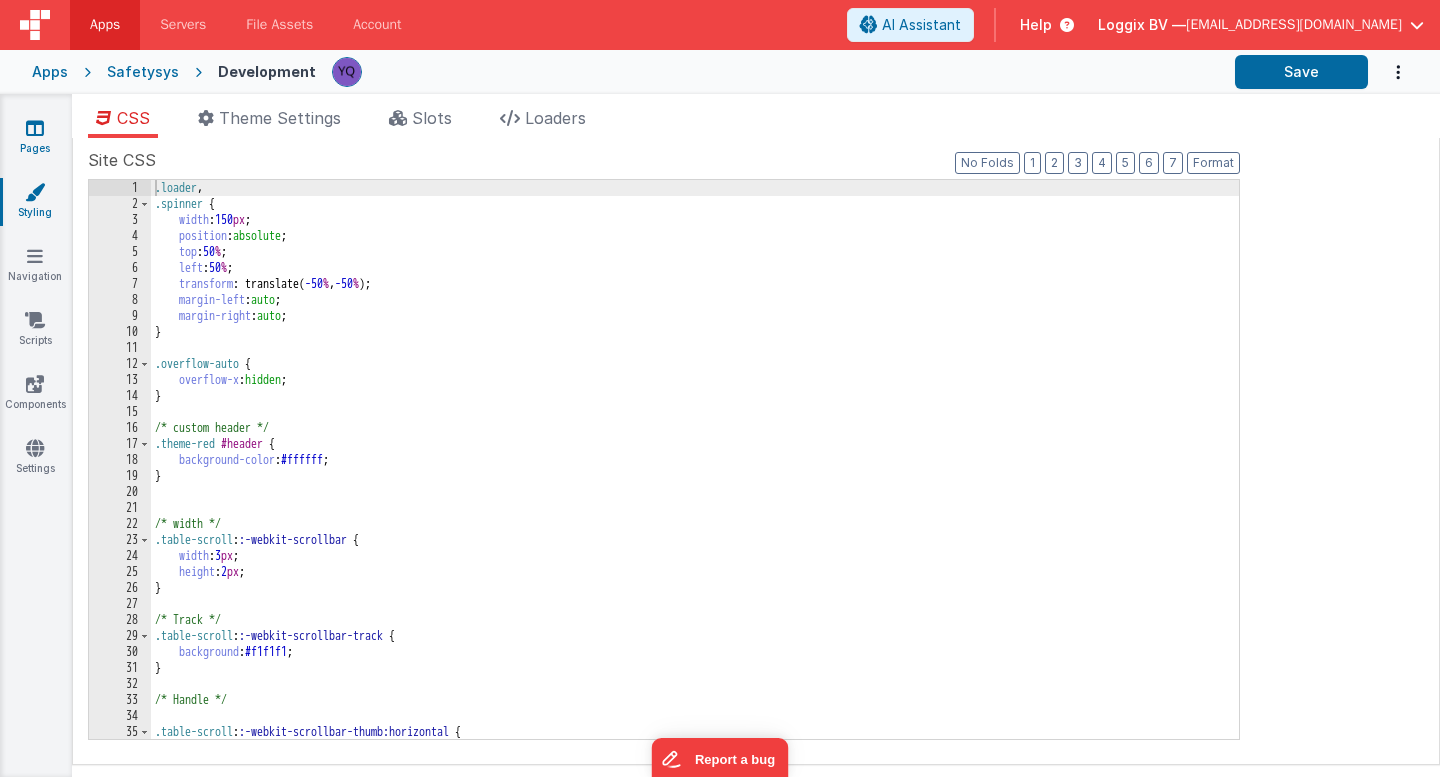 click on "Pages" at bounding box center [35, 138] 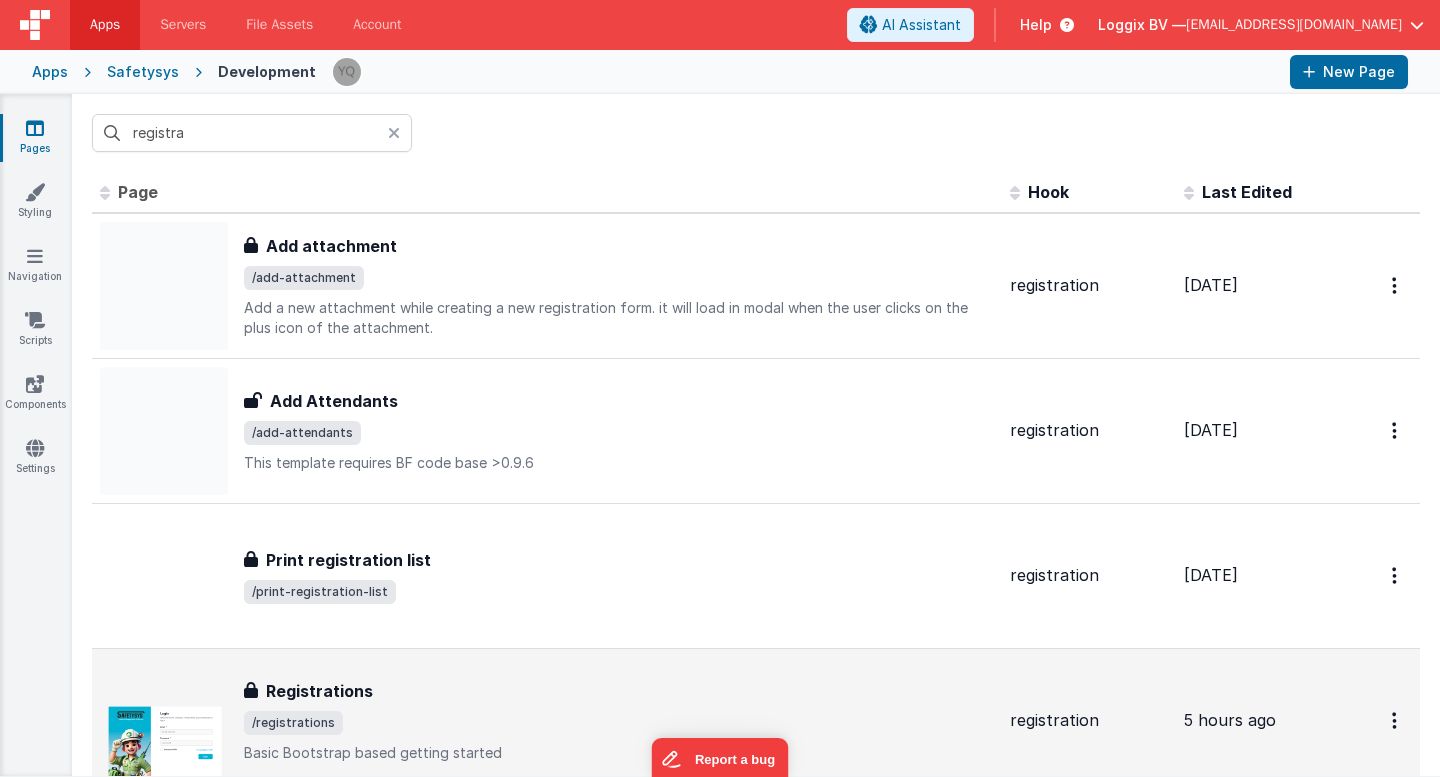 click on "Registrations
Registrations
/registrations   Basic Bootstrap based getting started" at bounding box center [547, 721] 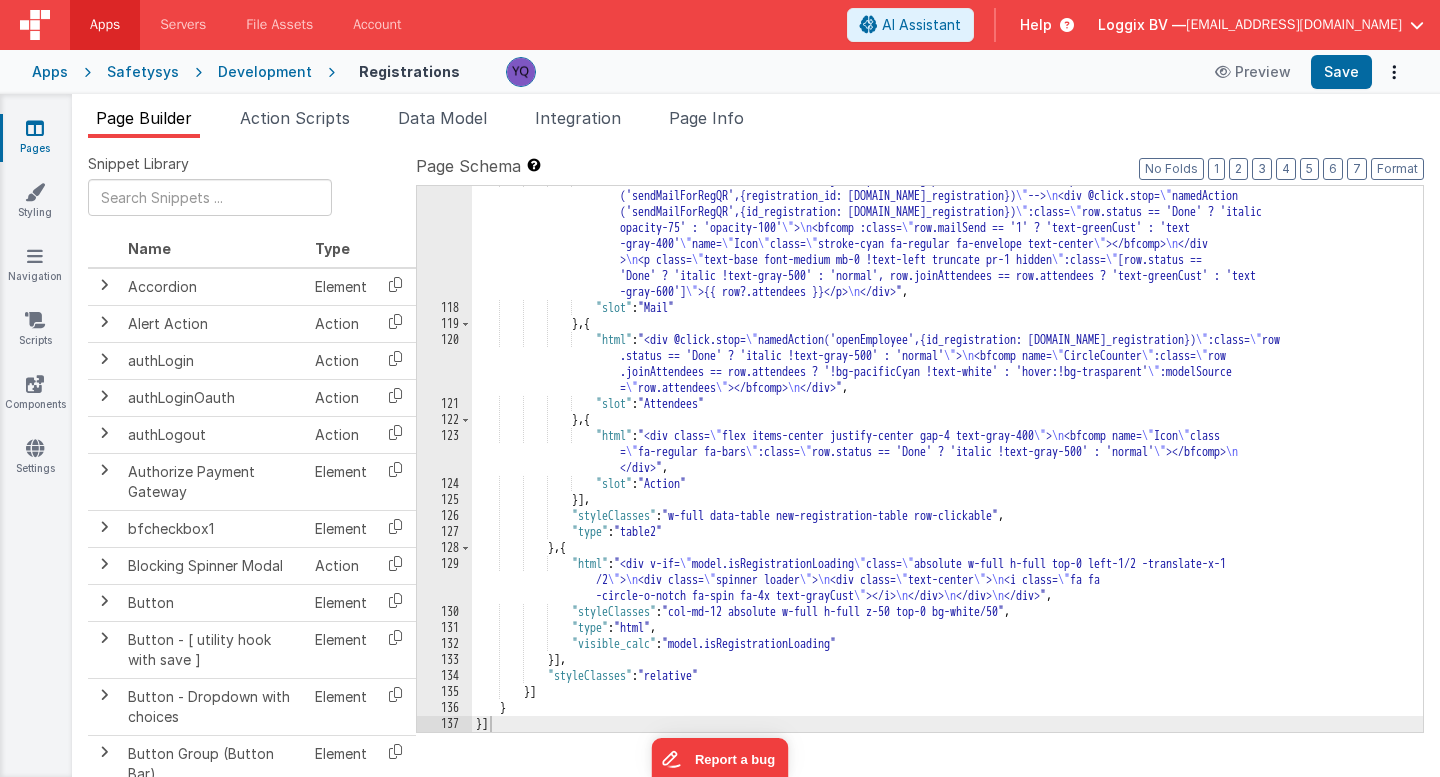 scroll, scrollTop: 2350, scrollLeft: 0, axis: vertical 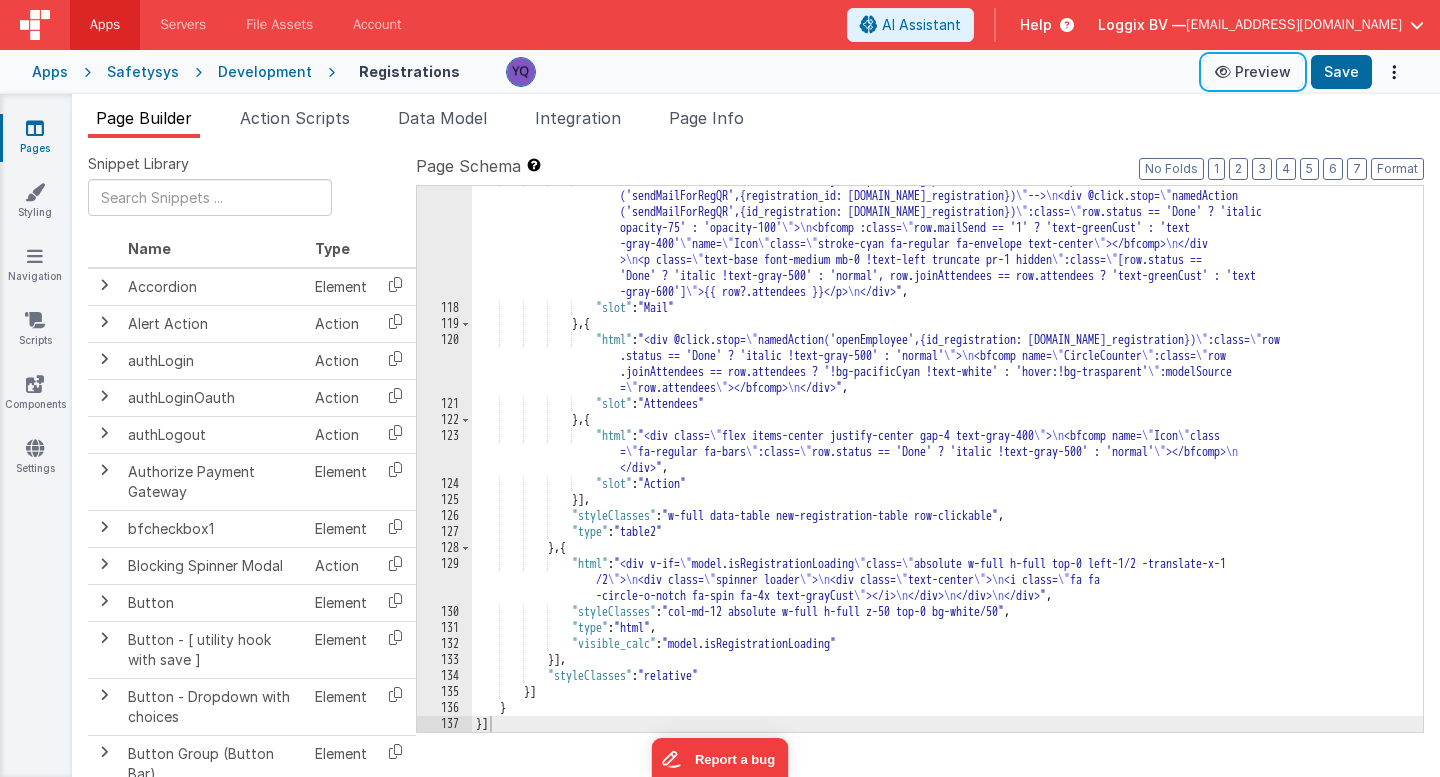 click on "Preview" at bounding box center (1253, 72) 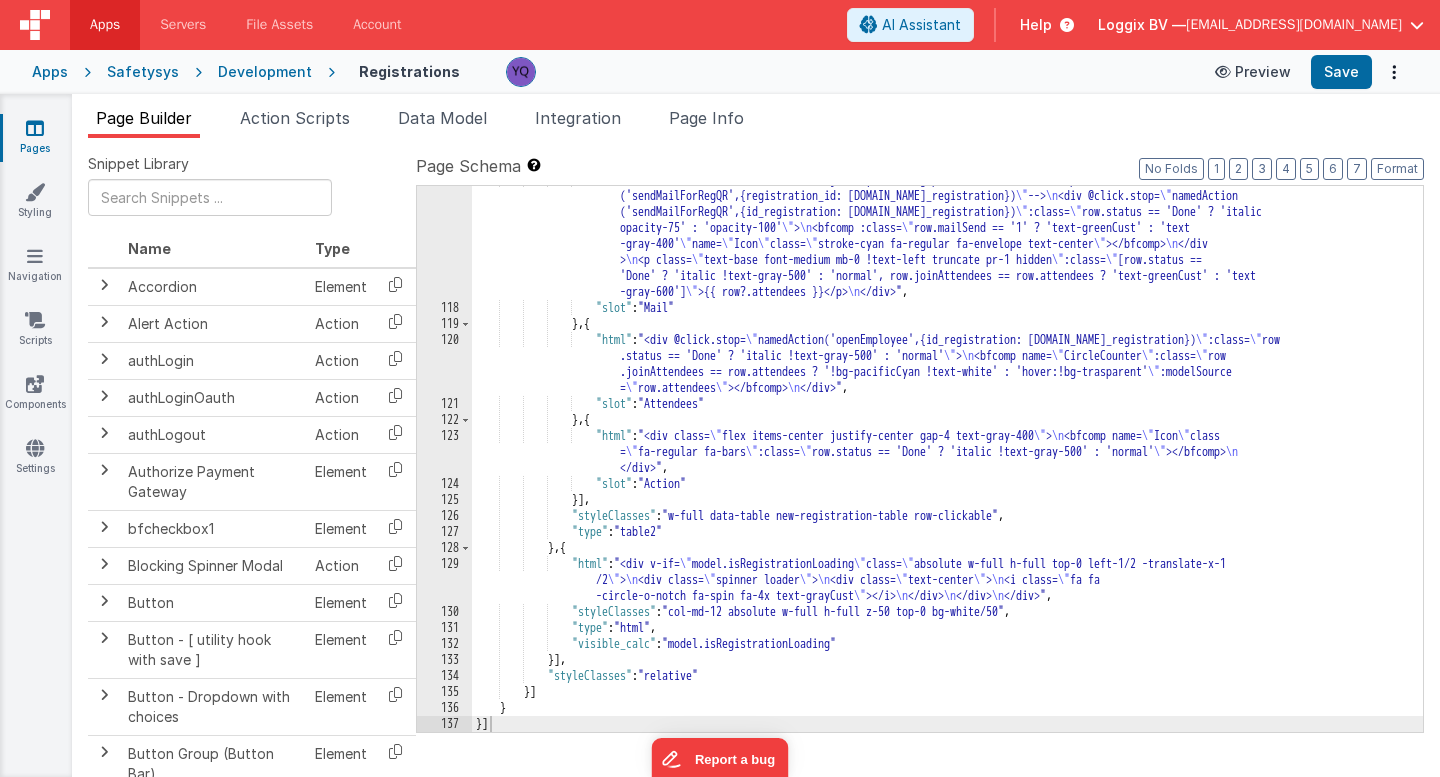 click on "Apps     Servers     File Assets
Account
Some FUTURE Slot
AI Assistant     Help       Loggix BV —    [EMAIL_ADDRESS][DOMAIN_NAME]
Apps
Safetysys
Development
Registrations
Preview
Save
Pages
Styling
Navigation
Scripts
Components
Settings
Page Builder
Action Scripts
Data Model
Integration
Page Info
Snippet Library Name Type CSS" at bounding box center [720, 388] 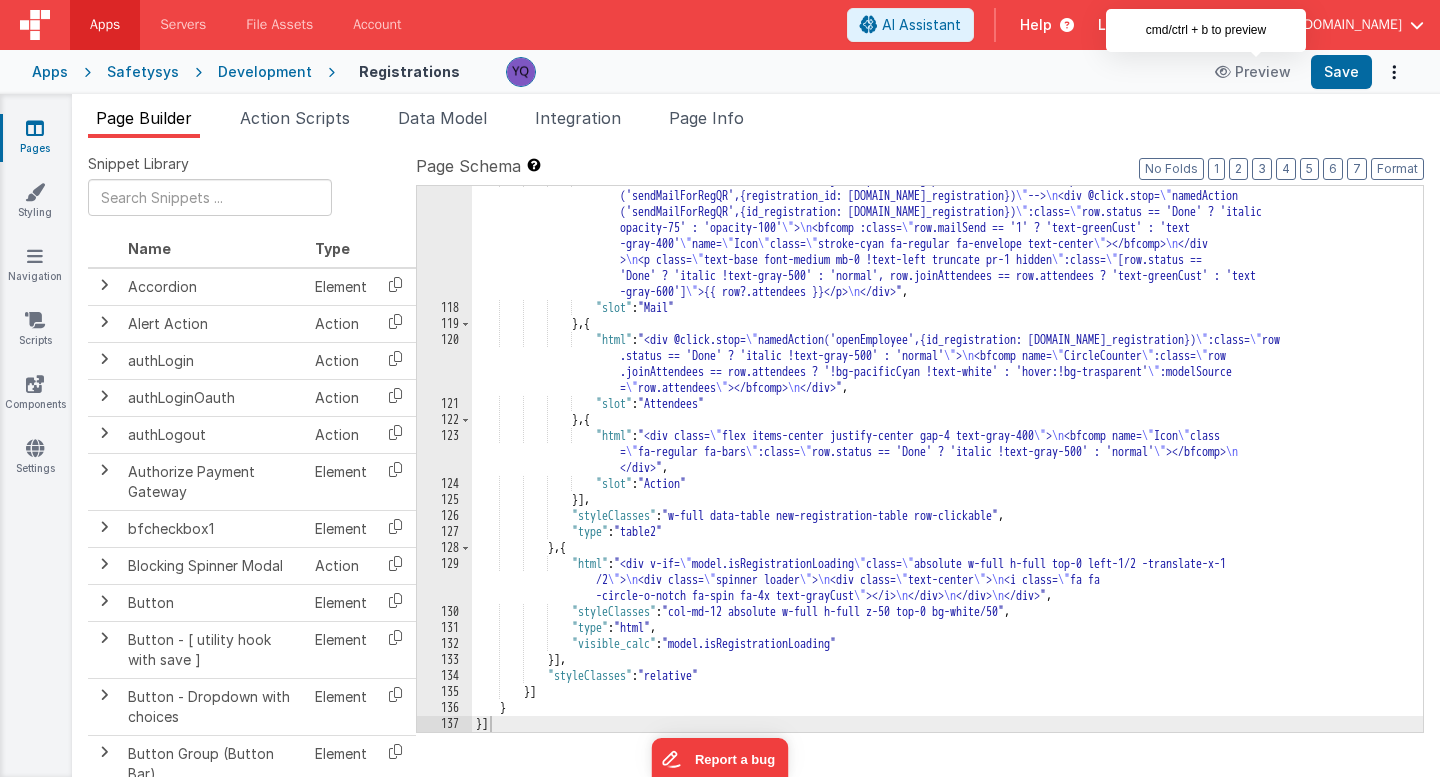 click at bounding box center (35, 128) 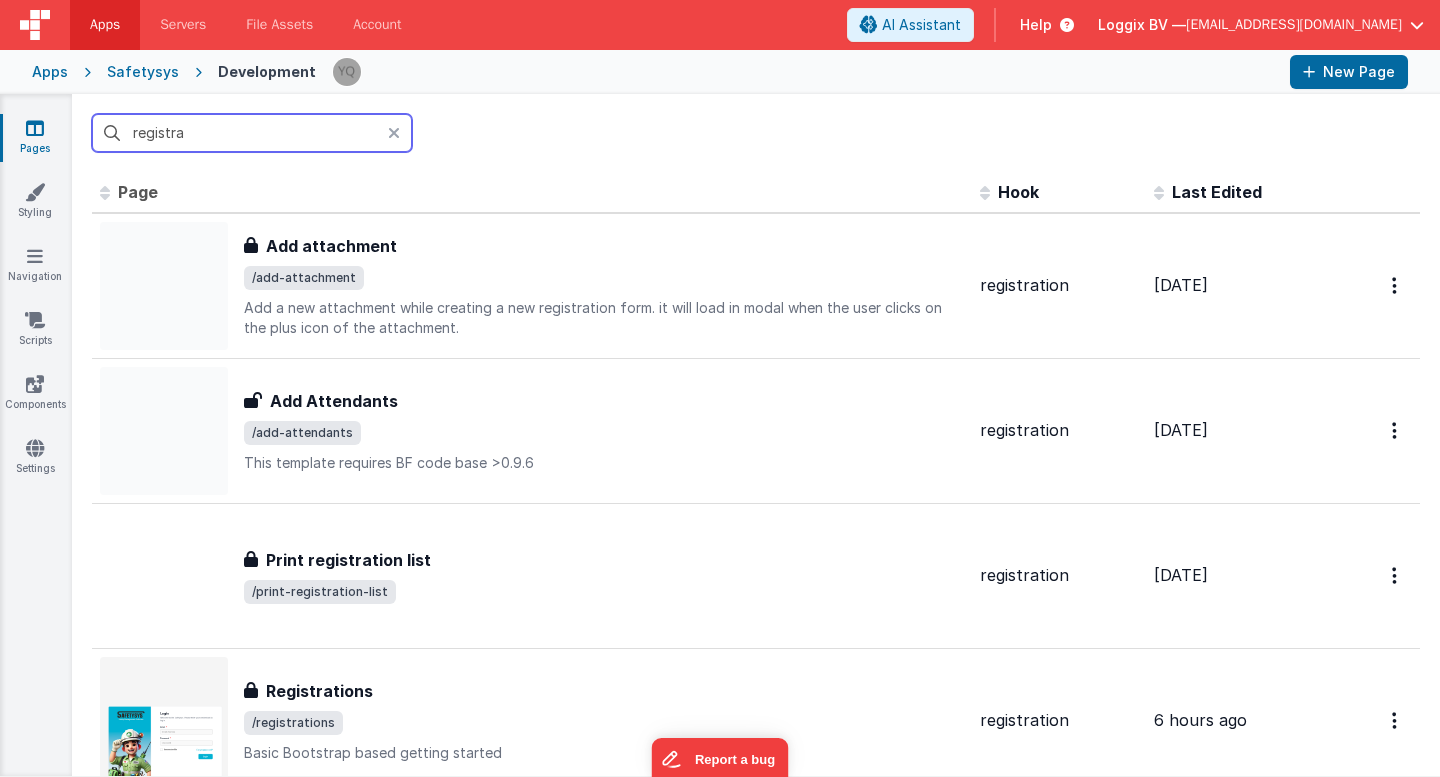 click on "registra" at bounding box center (252, 133) 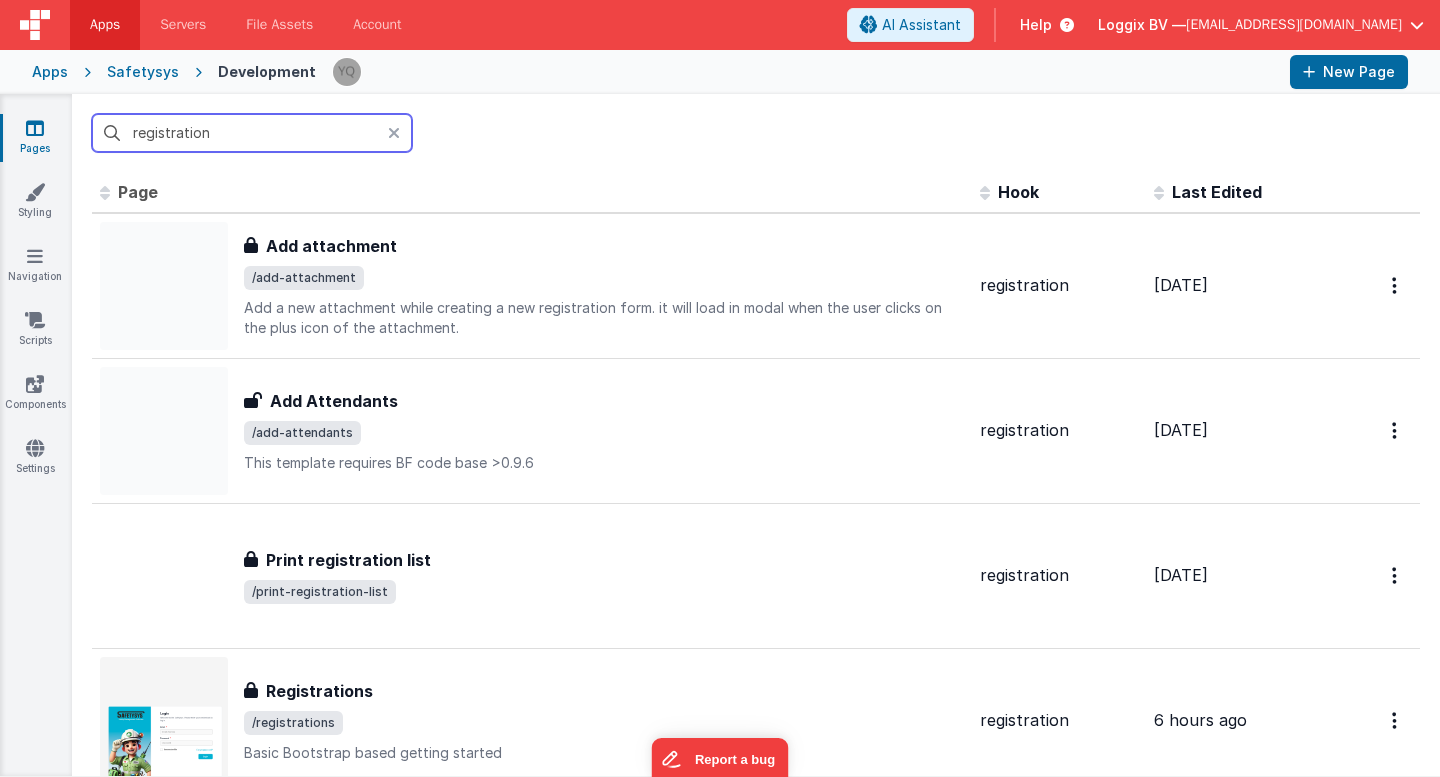 type on "registration" 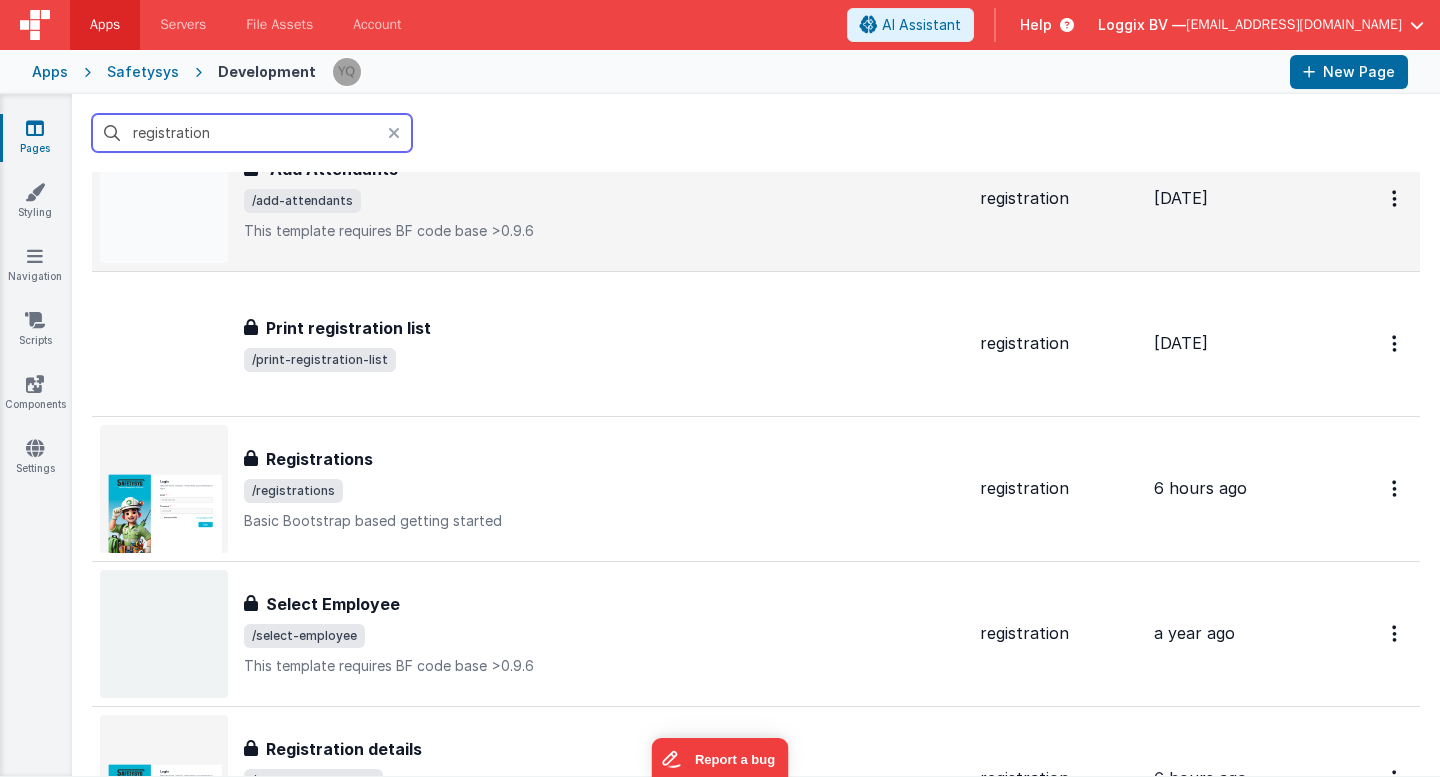 scroll, scrollTop: 234, scrollLeft: 0, axis: vertical 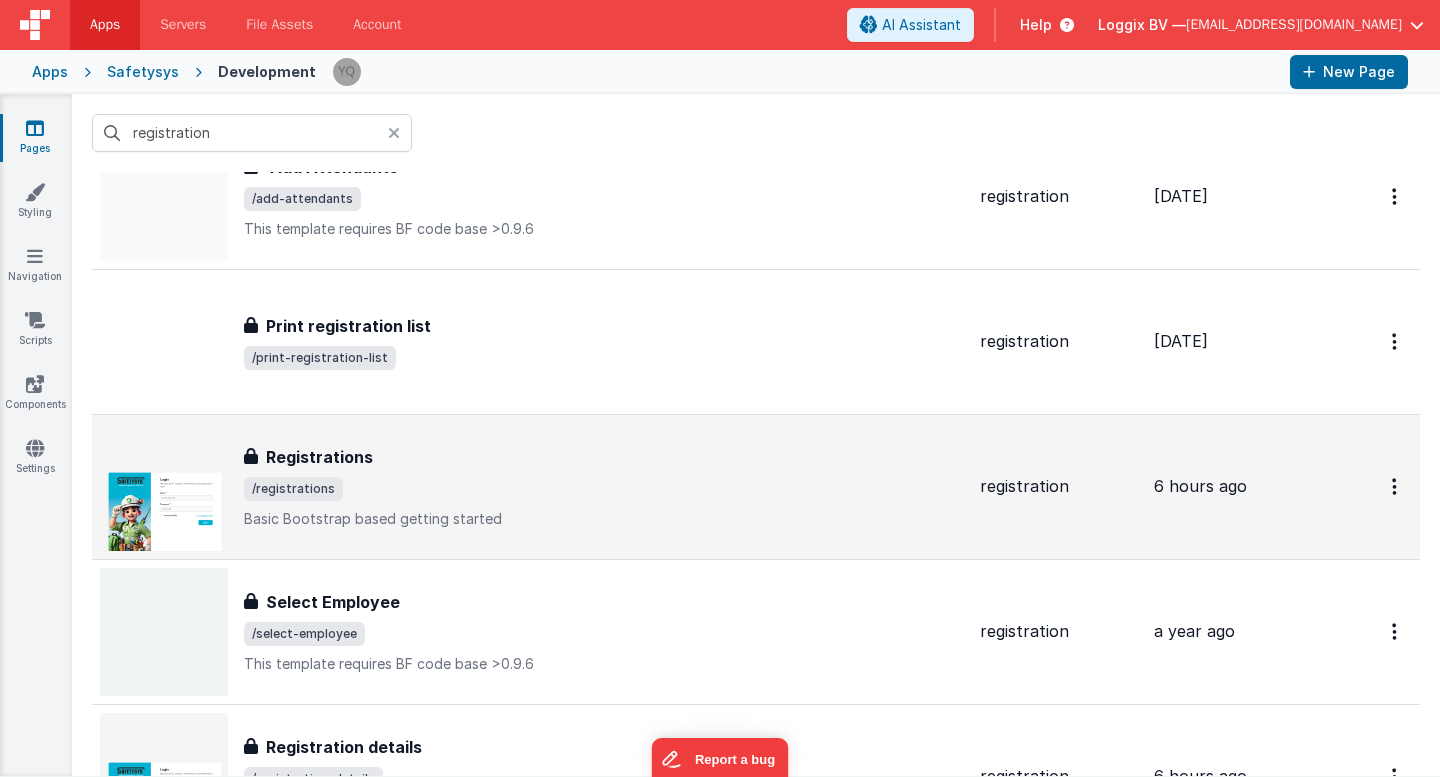 click on "Registrations
Registrations
/registrations   Basic Bootstrap based getting started" at bounding box center [532, 487] 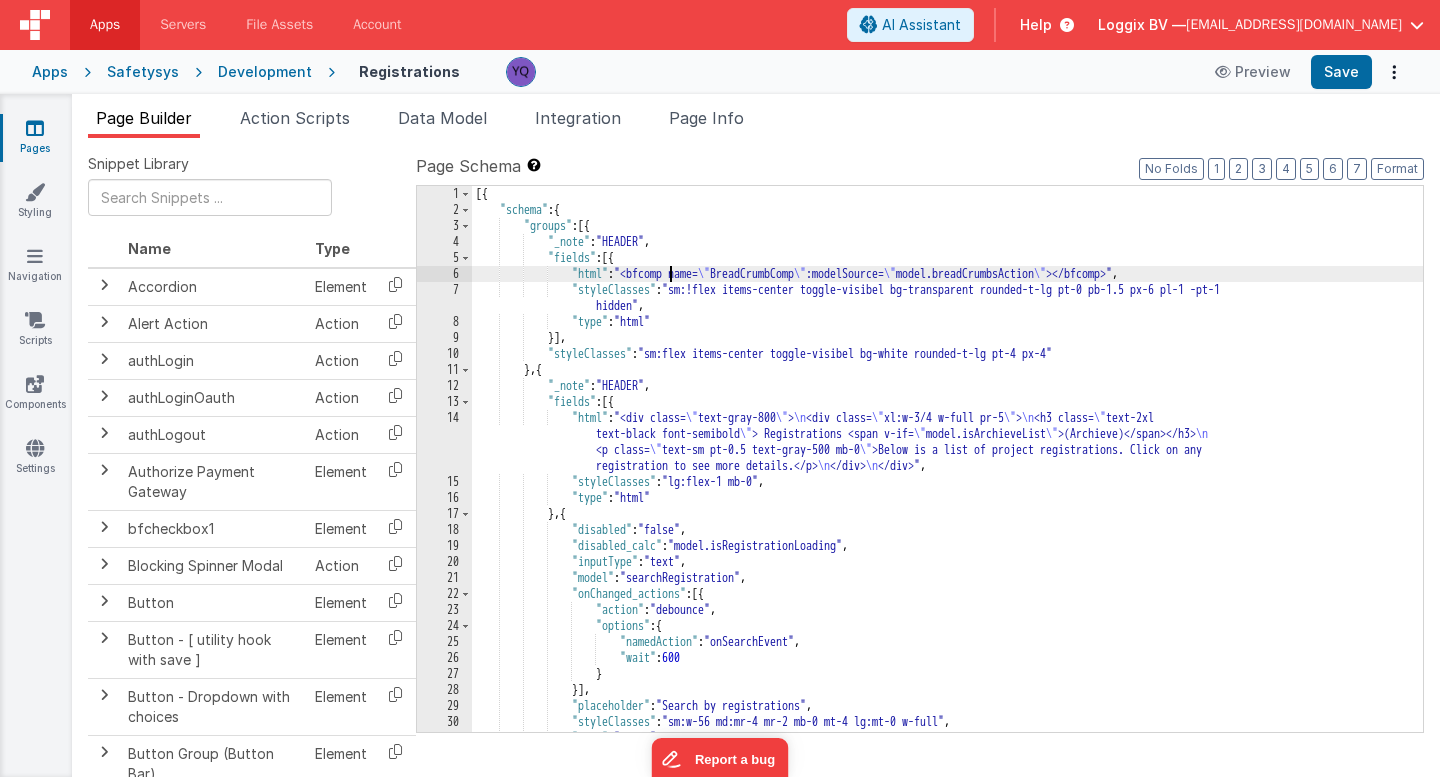 click on "[{      "schema" :  {           "groups" :  [{                "_note" :  "HEADER" ,                "fields" :  [{                     "html" :  "<bfcomp name= \" BreadCrumbComp \"  :modelSource= \" model.breadCrumbsAction \" ></bfcomp>" ,                     "styleClasses" :  "sm:!flex items-center toggle-visibel bg-transparent rounded-t-lg pt-0 pb-1.5 px-6 pl-1 -pt-1                       hidden" ,                     "type" :  "html"                }] ,                "styleClasses" :  "sm:flex items-center toggle-visibel bg-white rounded-t-lg pt-4 px-4"           } ,  {                "_note" :  "HEADER" ,                "fields" :  [{                     "html" :  "<div class= \" text-gray-800 \" > \n     <div class= \" xl:w-3/4 w-full pr-5 \" > \n         <h3 class= \" text-2xl                       text-black font-semibold \" > Registrations <span v-if= \" model.isArchieveList \" >(Archieve)</span></h3> \n                               \" \" \n" at bounding box center (947, 475) 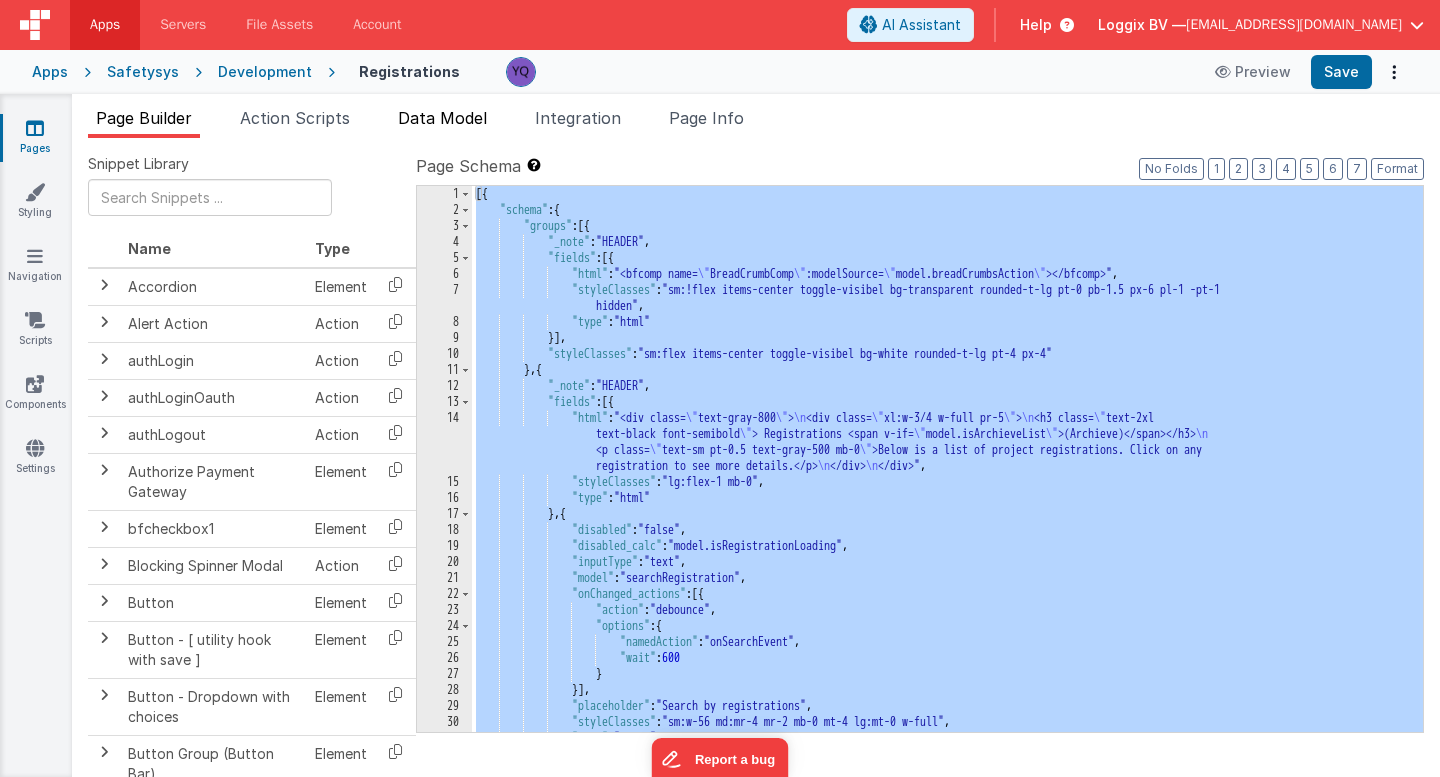 click on "Data Model" at bounding box center (442, 118) 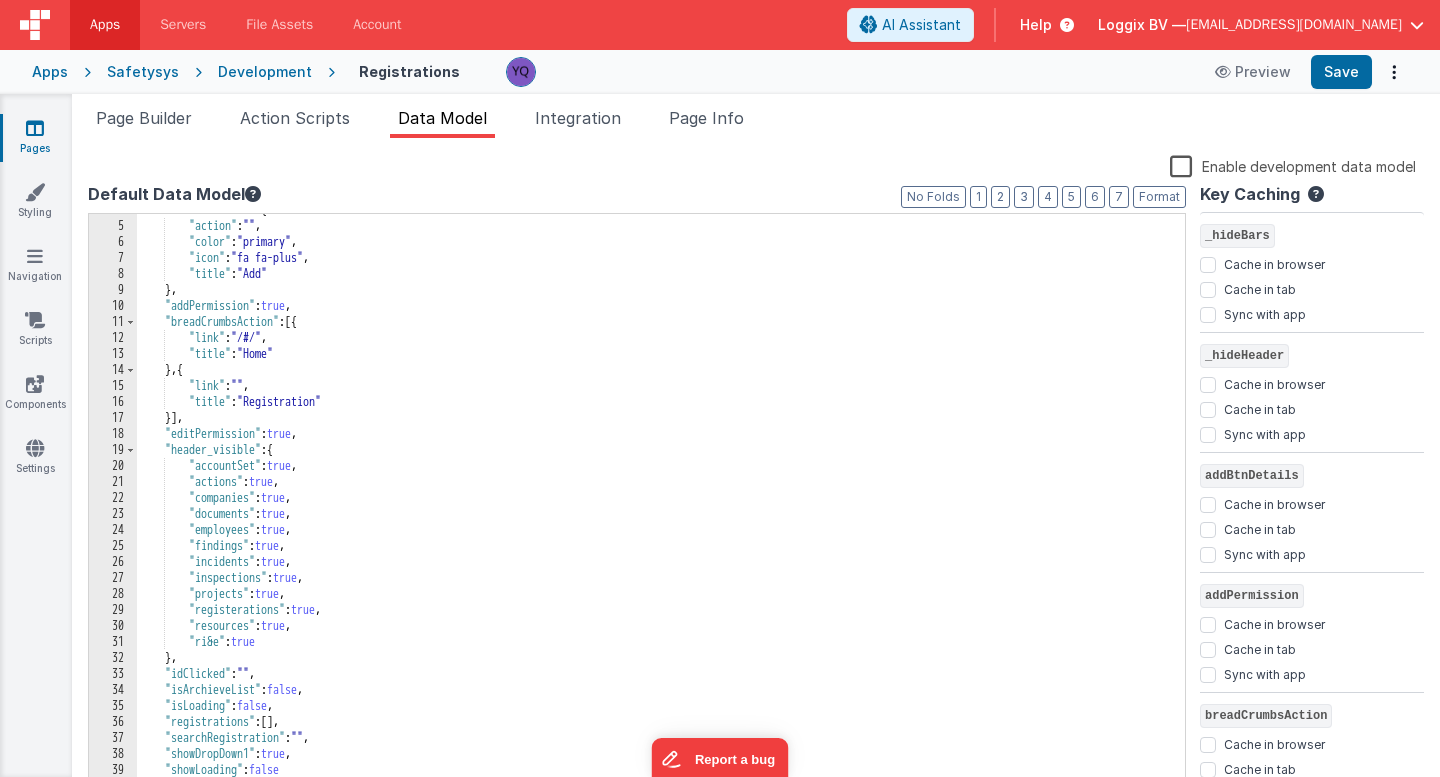 scroll, scrollTop: 60, scrollLeft: 0, axis: vertical 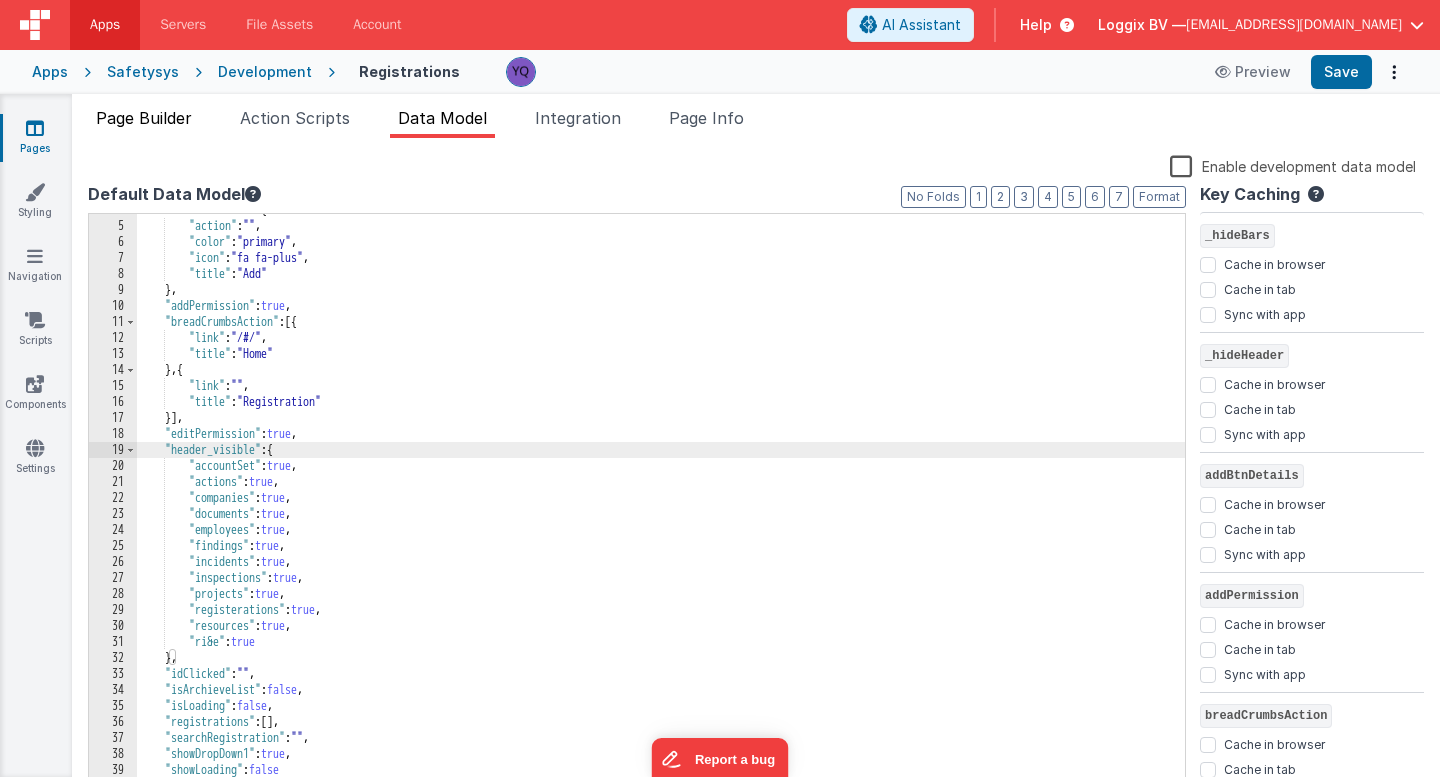 click on "Page Builder" at bounding box center (144, 122) 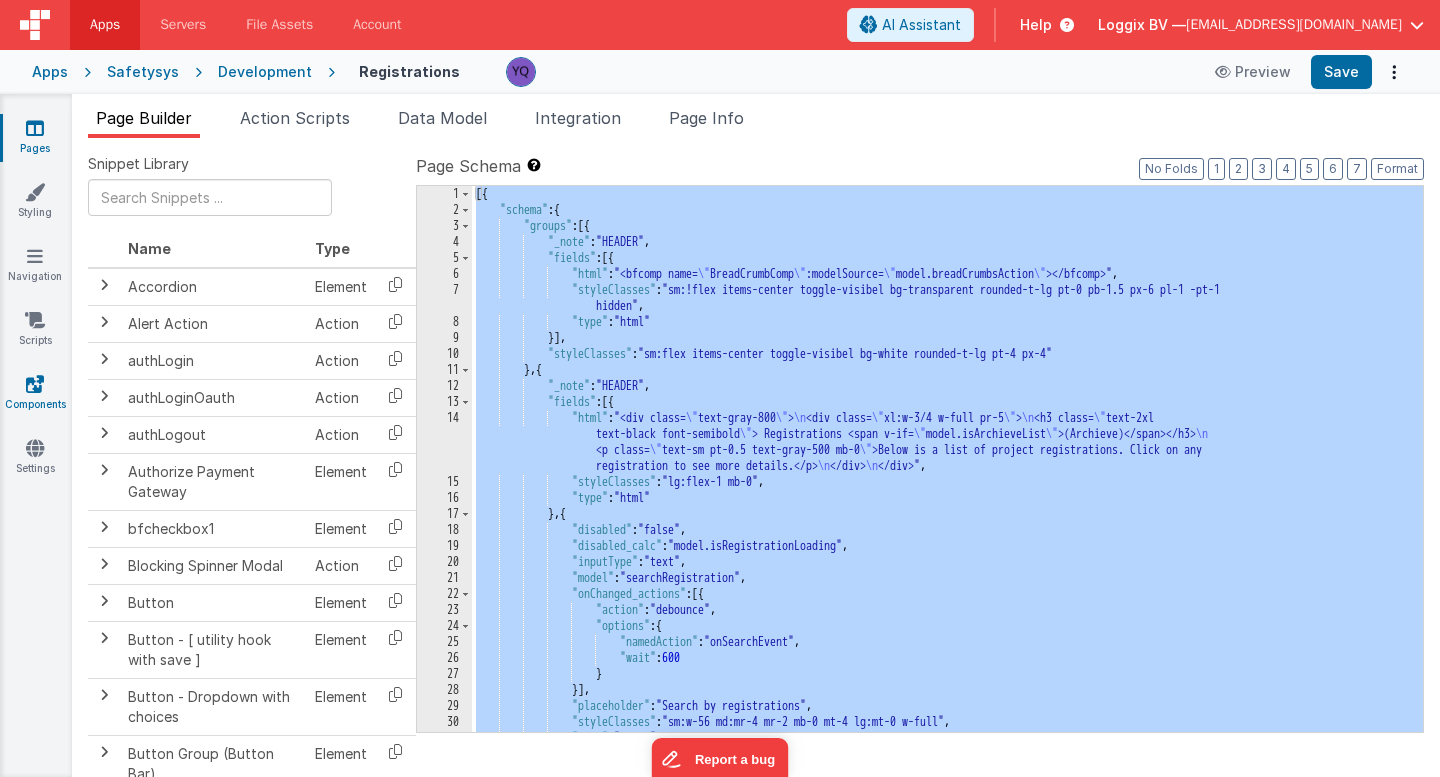 click at bounding box center [35, 384] 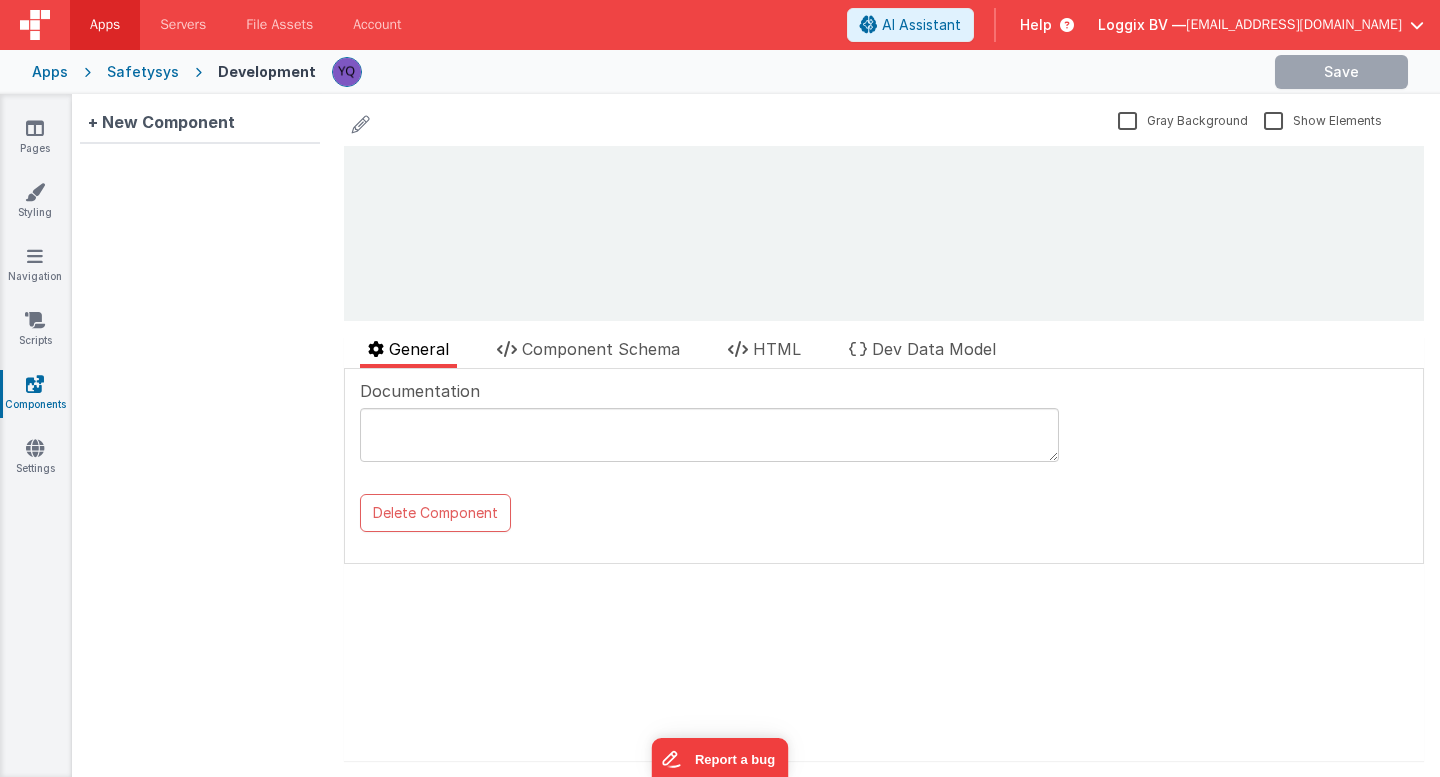scroll, scrollTop: 0, scrollLeft: 0, axis: both 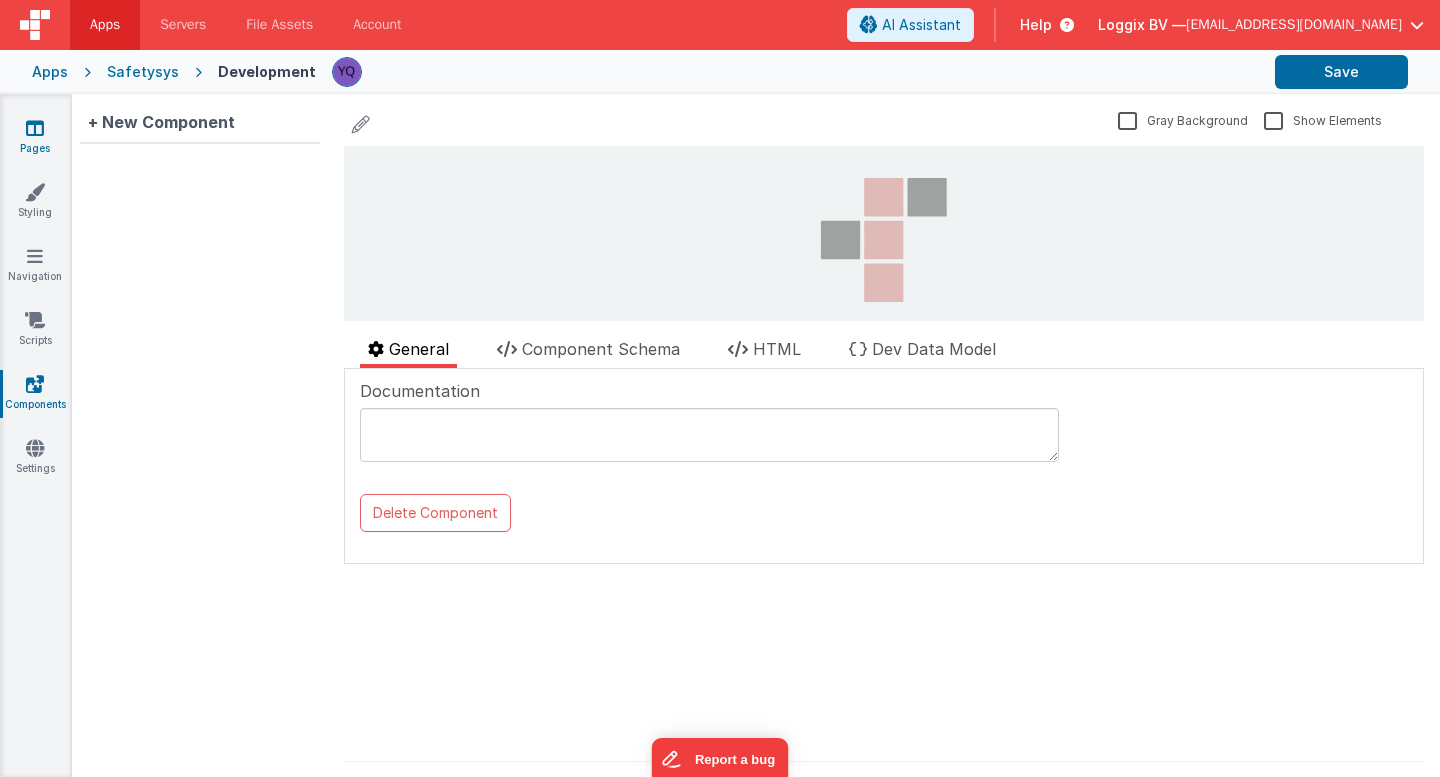 click at bounding box center [35, 128] 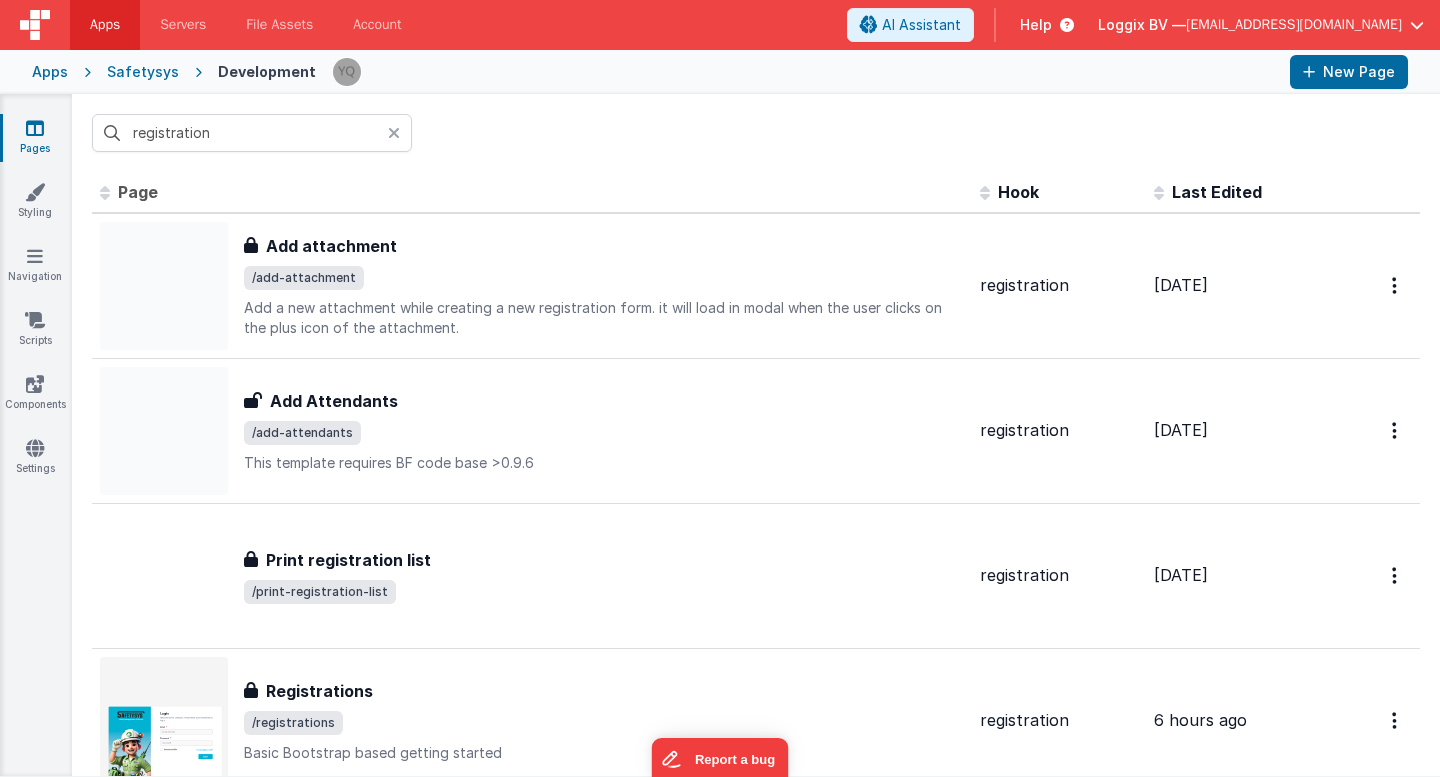 click at bounding box center [400, 133] 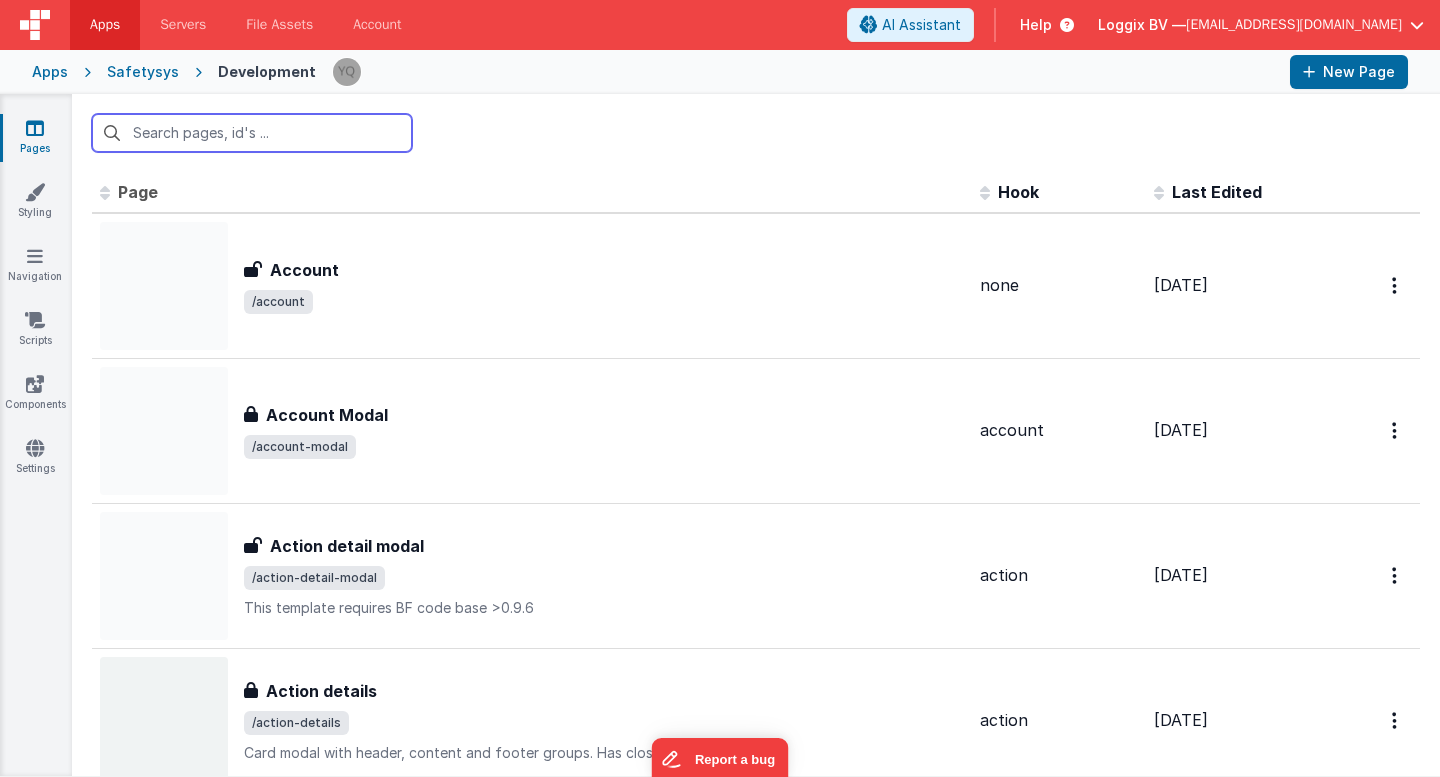 click at bounding box center [252, 133] 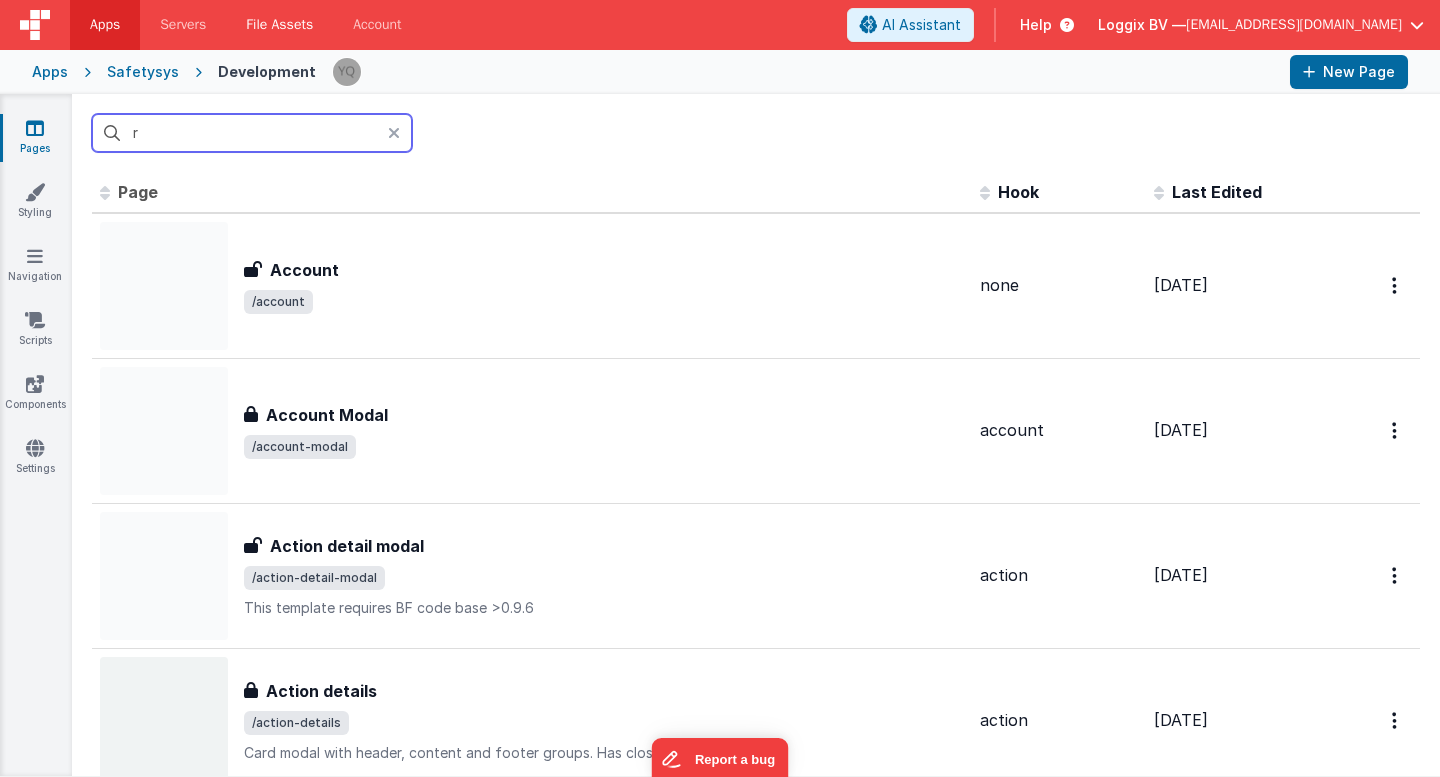 type on "r" 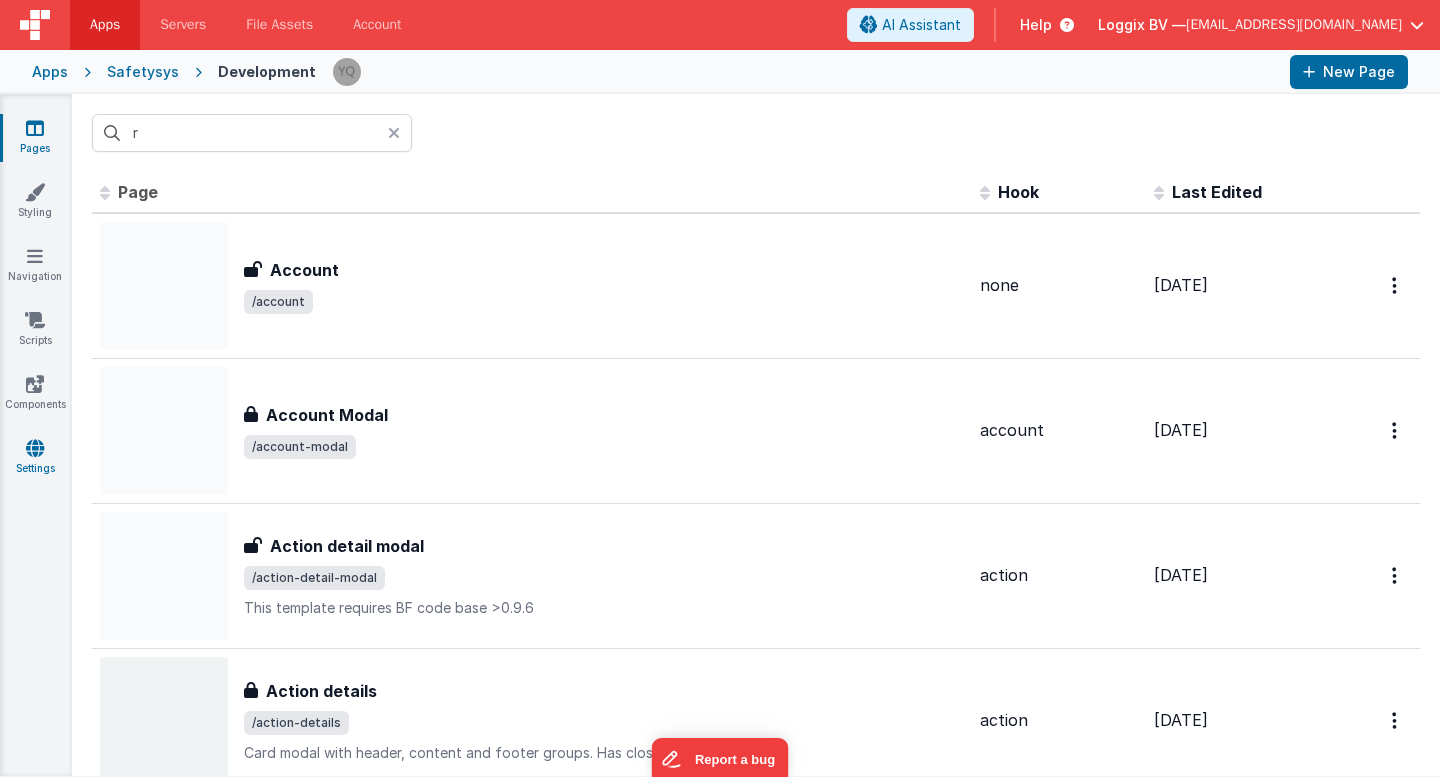 click on "Settings" at bounding box center [35, 458] 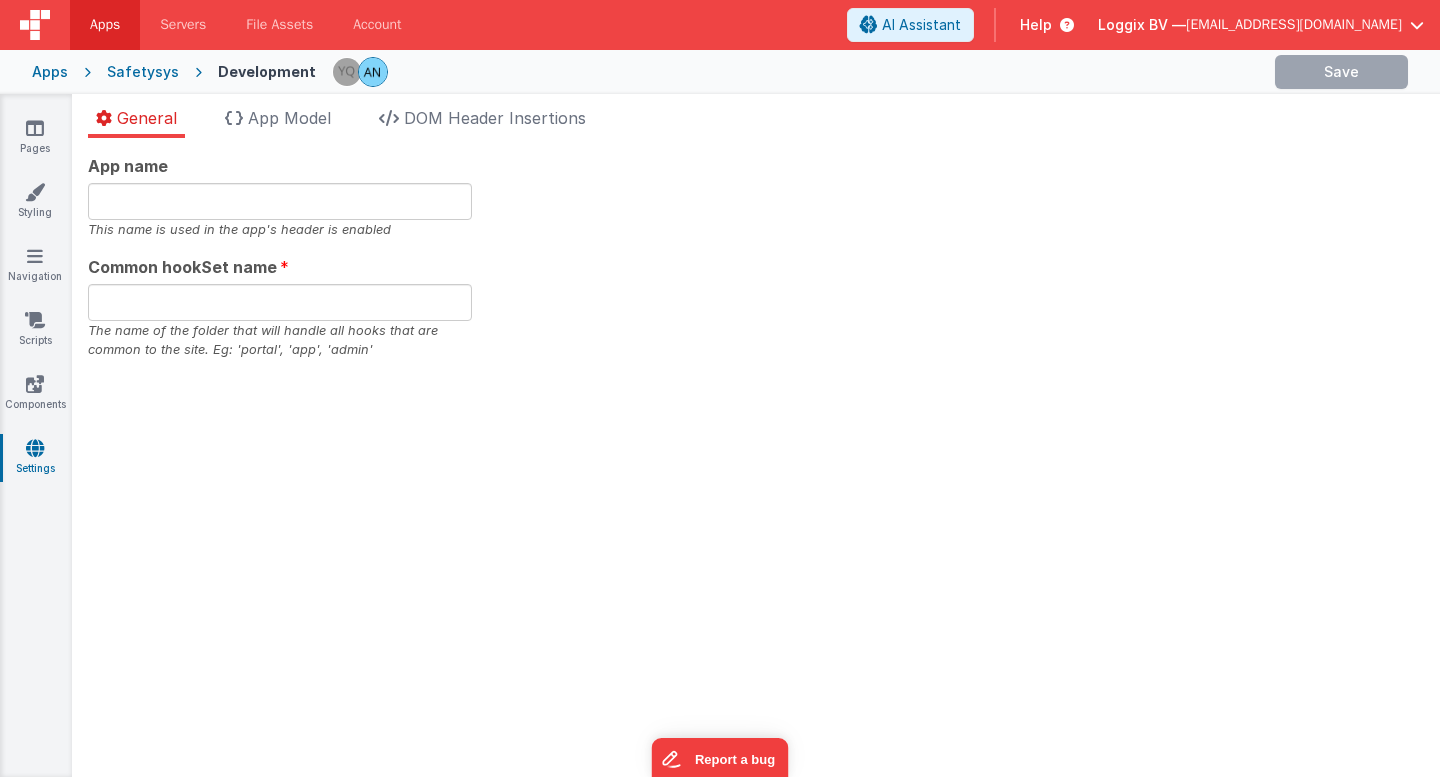 type on "Safetysys" 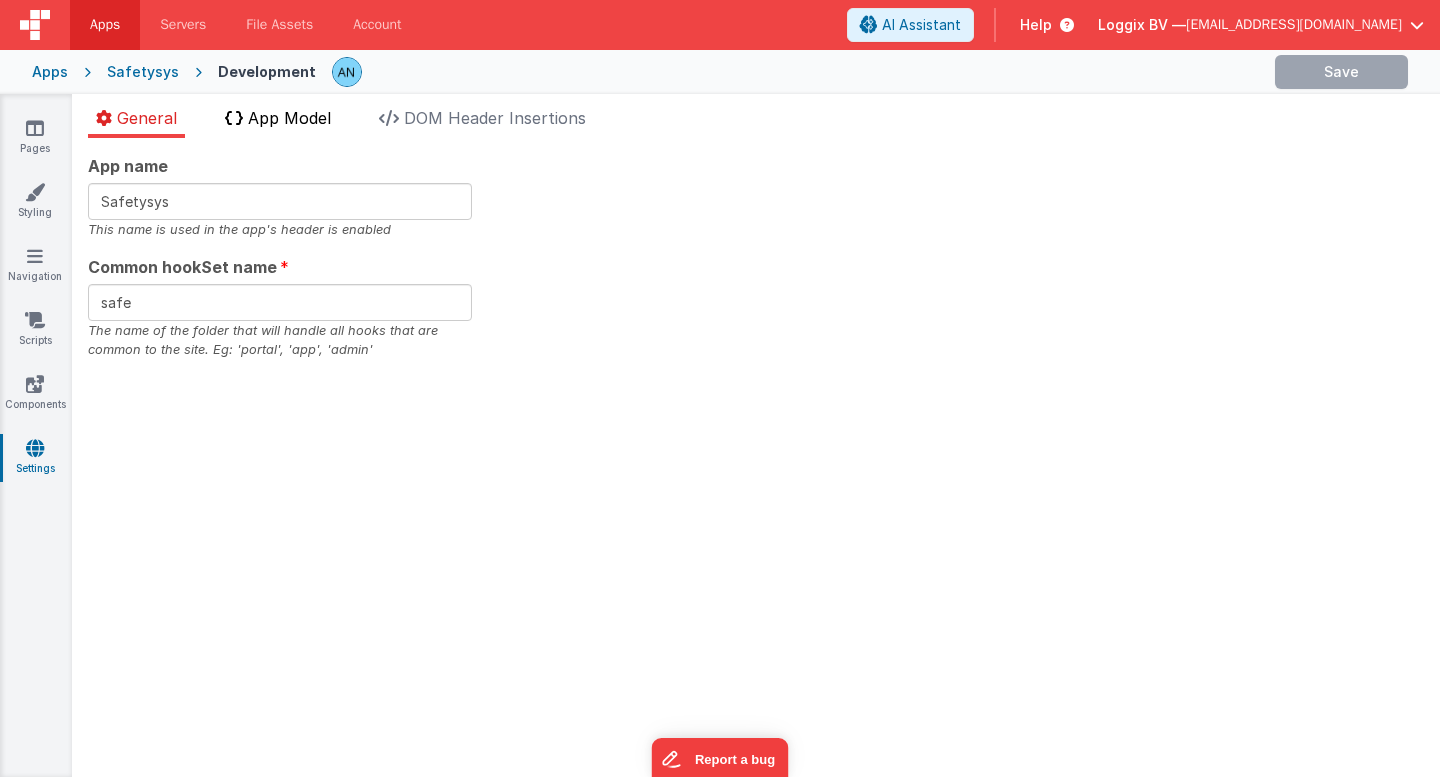 click on "App Model" at bounding box center (289, 118) 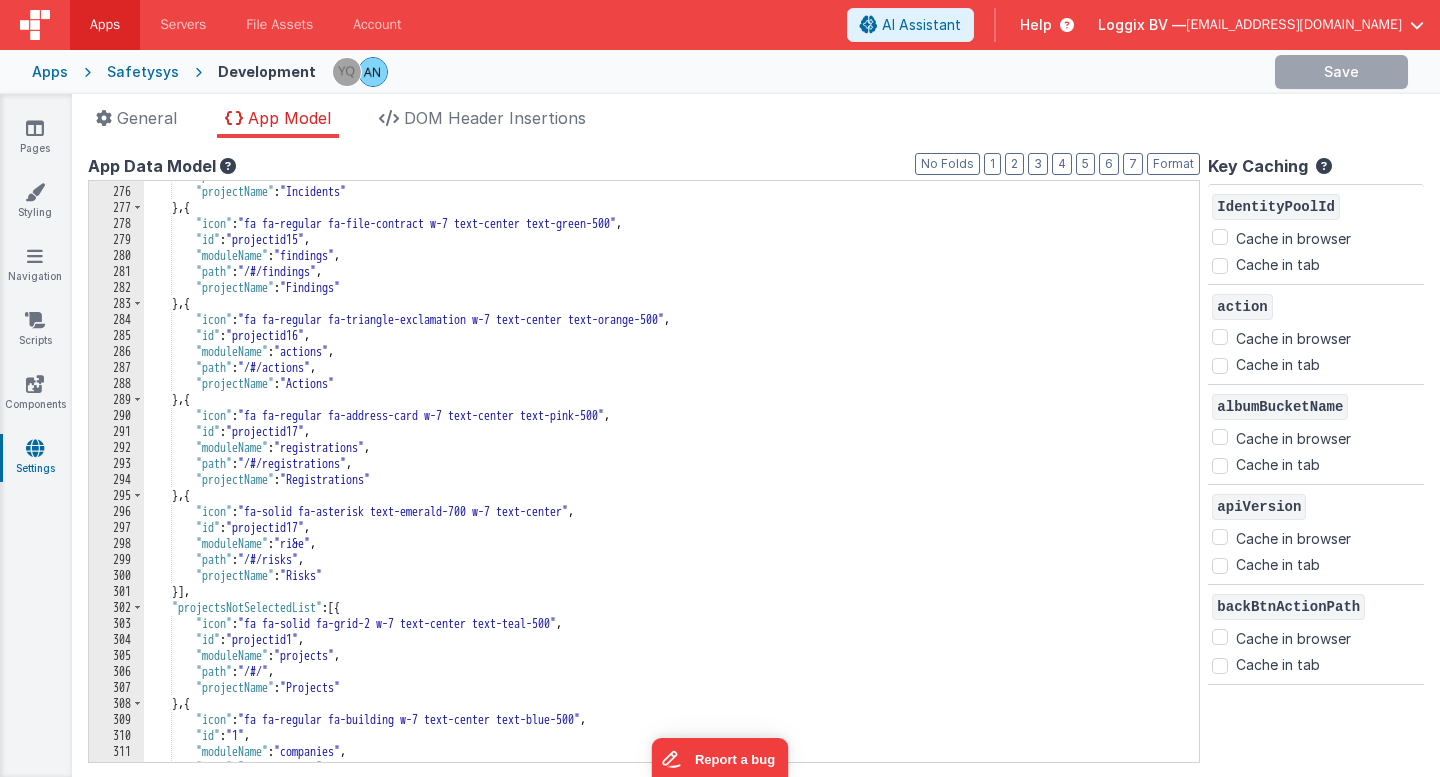 checkbox on "false" 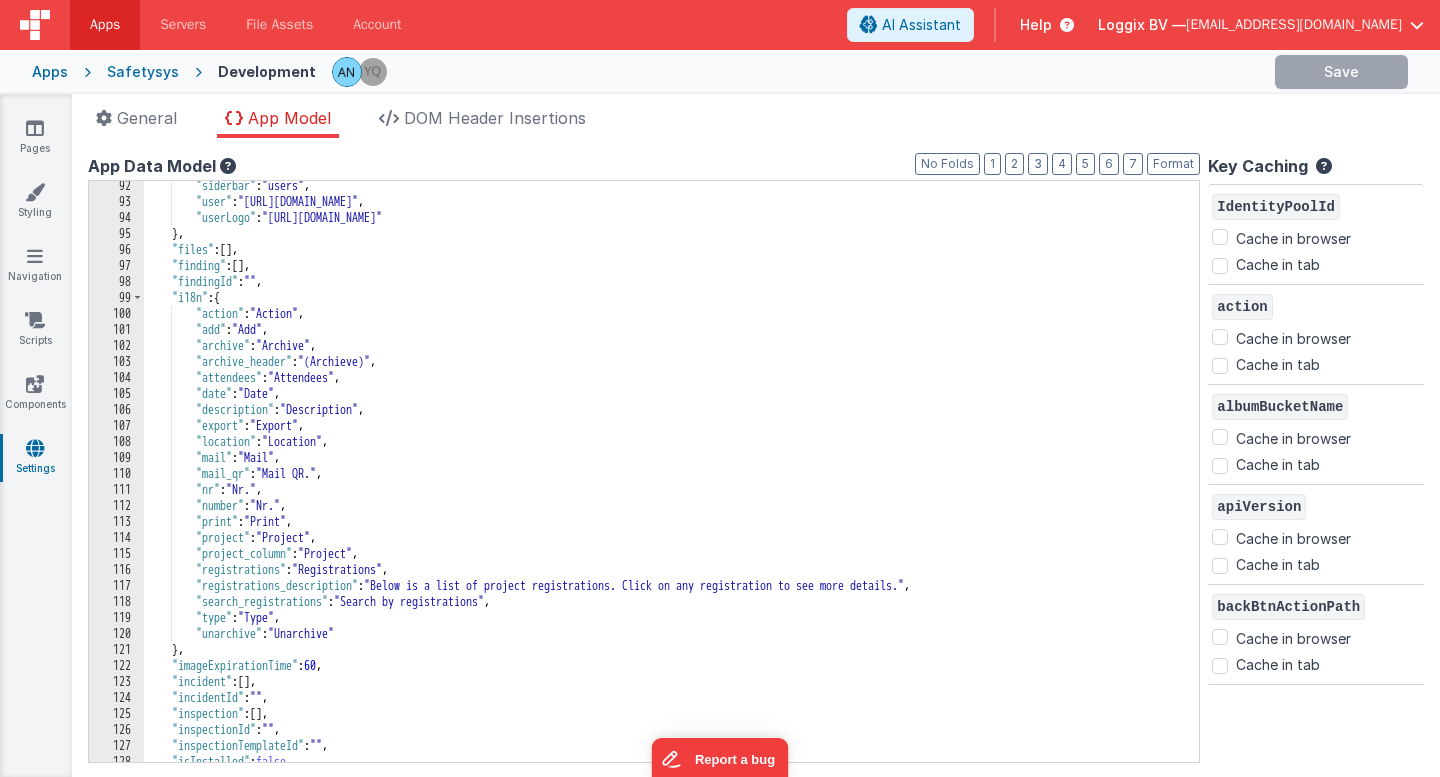scroll, scrollTop: 1459, scrollLeft: 0, axis: vertical 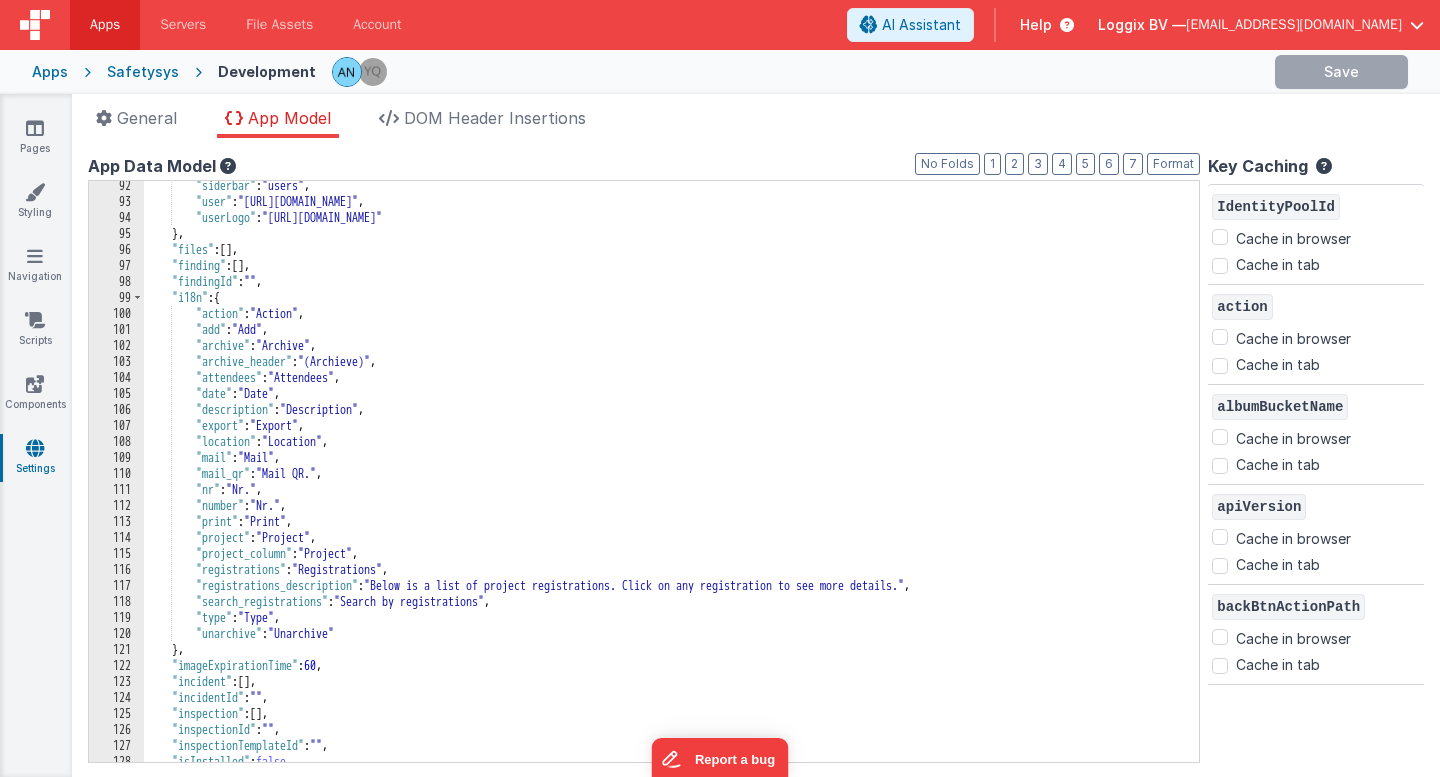 click on ""siderbar" :  "users" ,           "user" :  "[URL][DOMAIN_NAME]" ,           "userLogo" :  "[URL][DOMAIN_NAME]"      } ,      "files" :  [ ] ,      "finding" :  [ ] ,      "findingId" :  "" ,      "i18n" :  {           "action" :  "Action" ,           "add" :  "Add" ,           "archive" :  "Archive" ,           "archive_header" :  "(Archieve)" ,           "attendees" :  "Attendees" ,           "date" :  "Date" ,           "description" :  "Description" ,           "export" :  "Export" ,           "location" :  "Location" ,           "mail" :  "Mail" ,           "mail_qr" :  "Mail QR." ,           "nr" :  "Nr." ,           "number" :  "Nr." ,           "print" :  "Print" ,           "project" :  "Project" ,           "project_column" :  "Project" ,           "registrations" :  "Registrations" ,           "registrations_description" :  ,           "search_registrations" :  "Search by registrations" ,           "type" :  ," at bounding box center (671, 484) 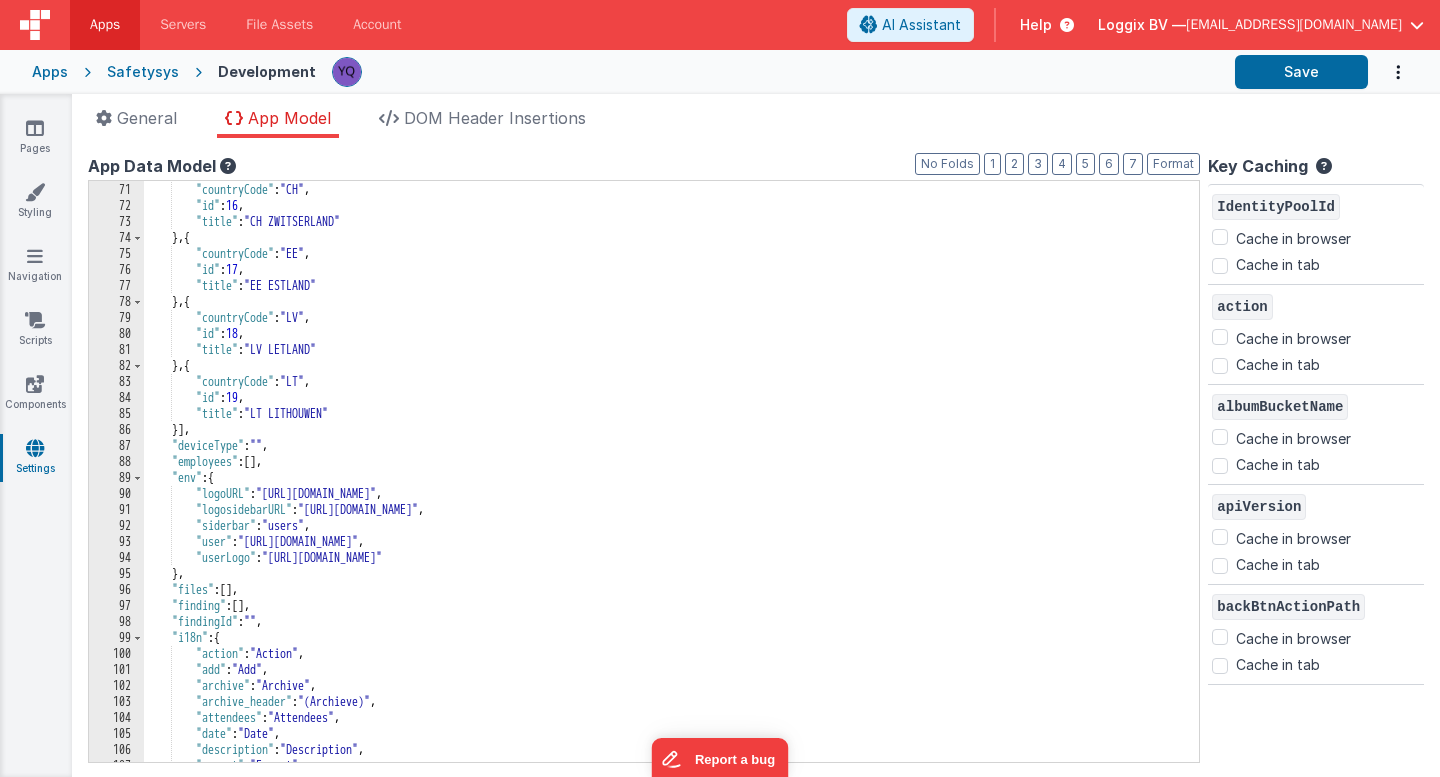 scroll, scrollTop: 0, scrollLeft: 0, axis: both 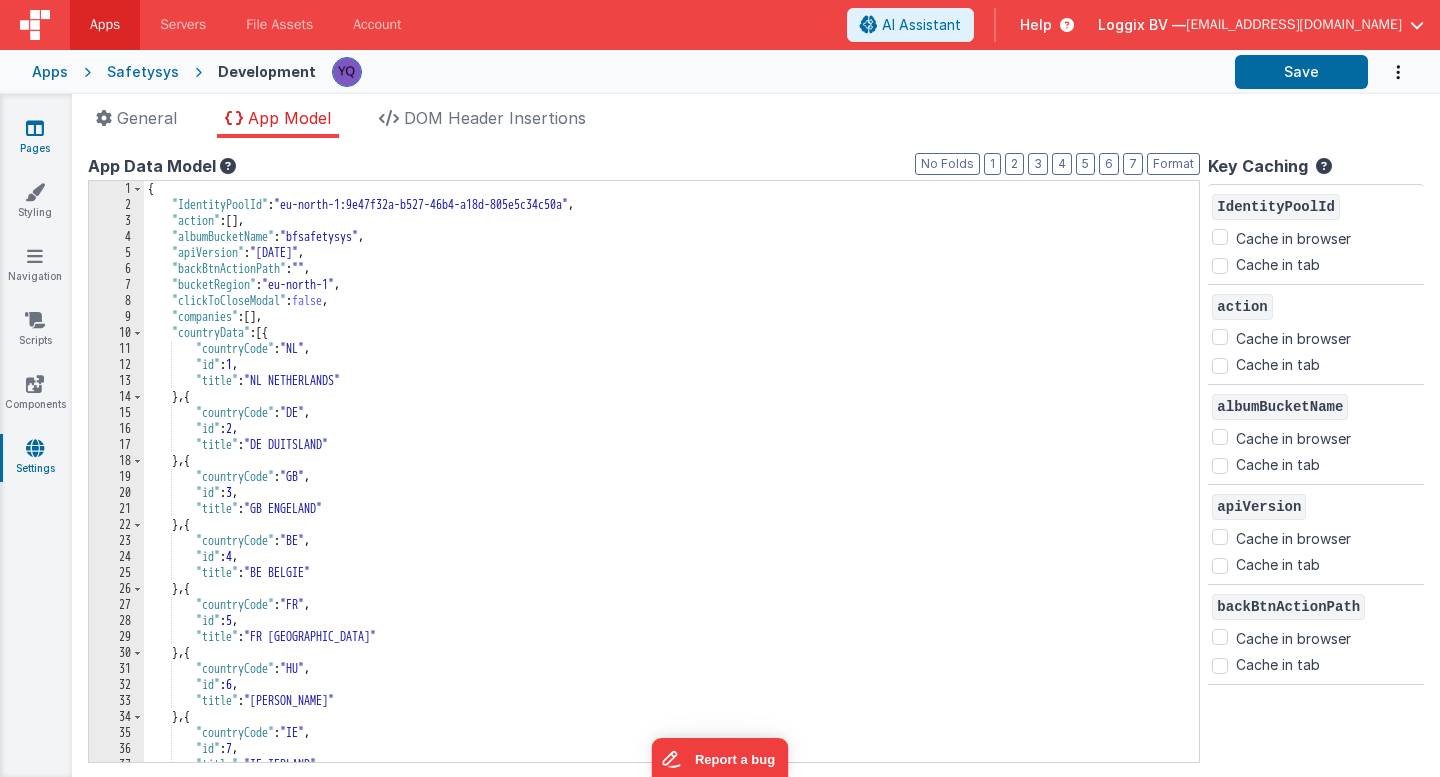 click at bounding box center (35, 128) 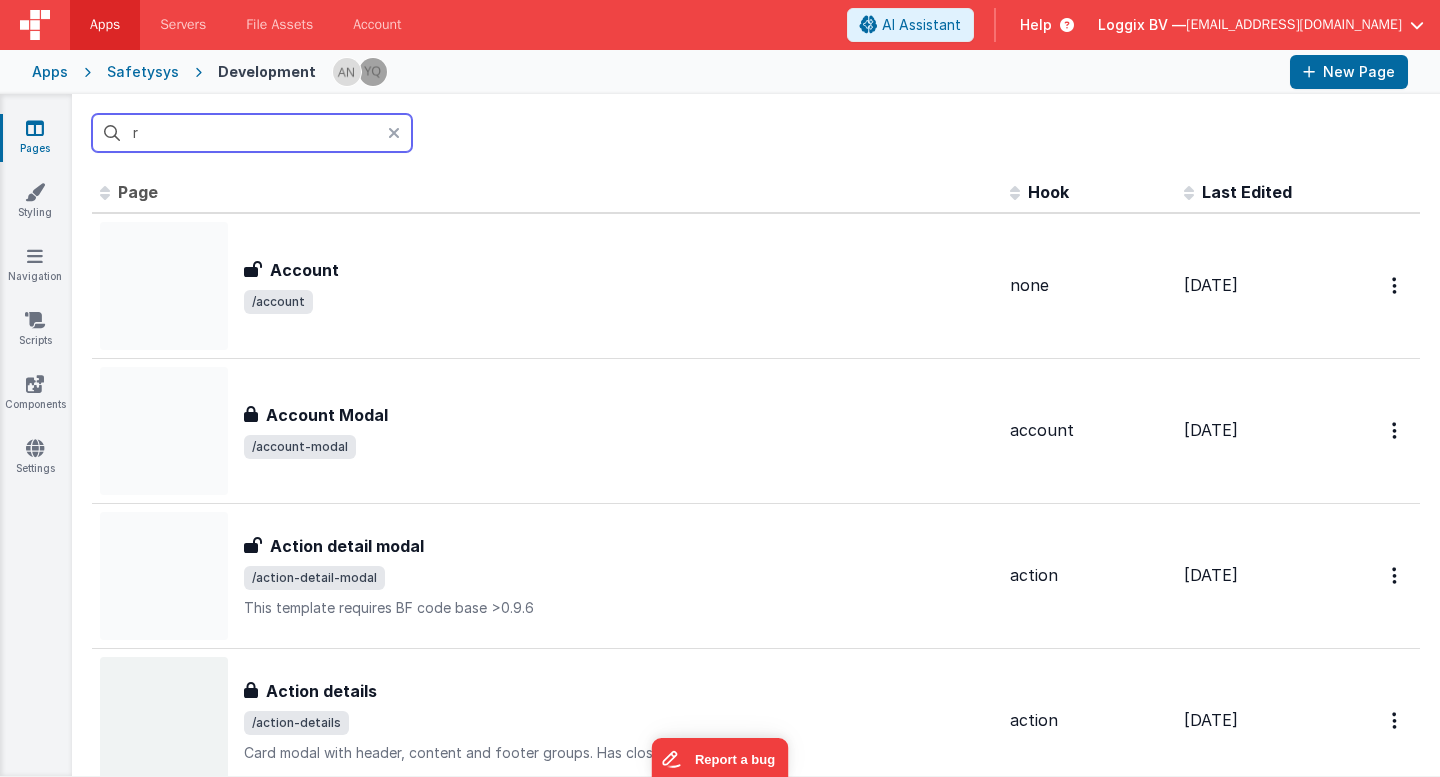 click on "r" at bounding box center [252, 133] 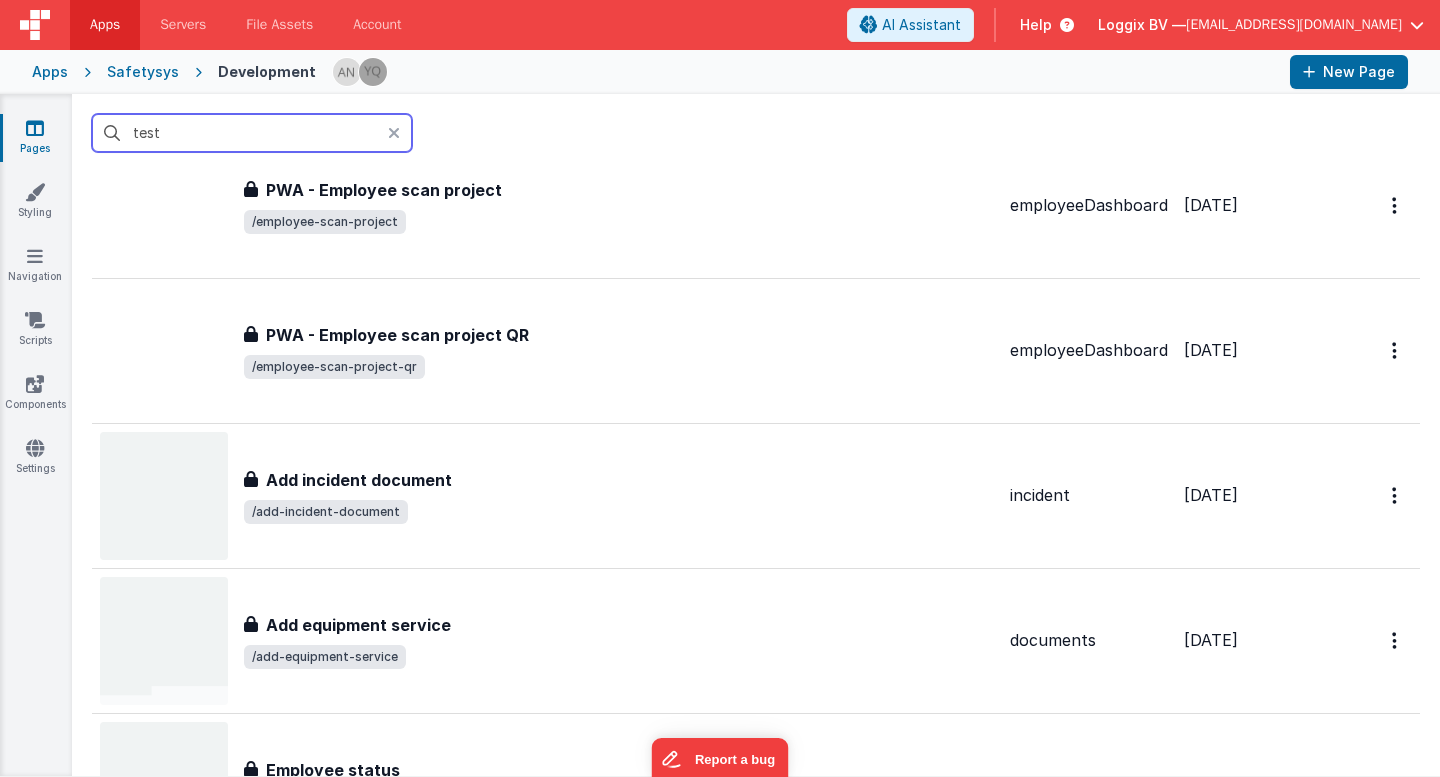 click on "test" at bounding box center (252, 133) 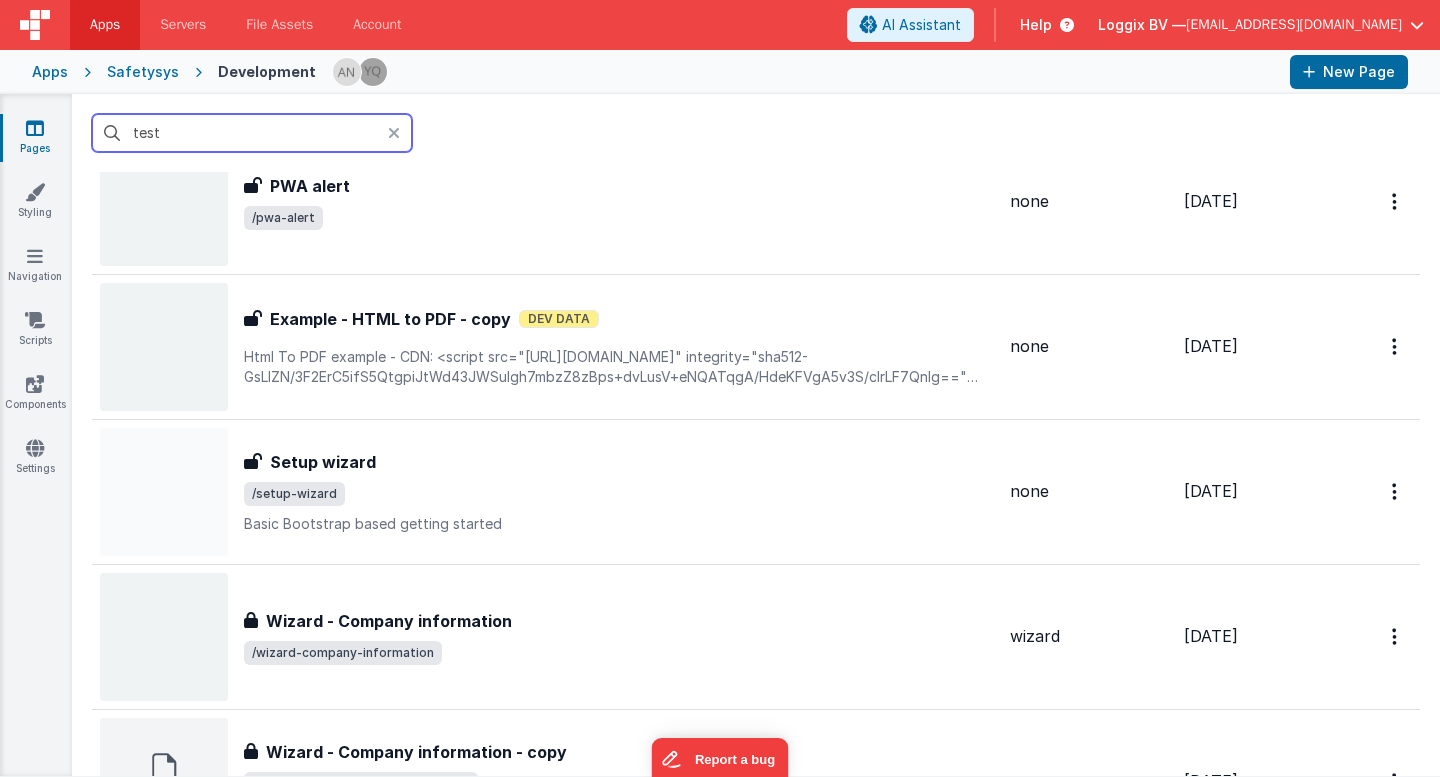 scroll, scrollTop: 22734, scrollLeft: 0, axis: vertical 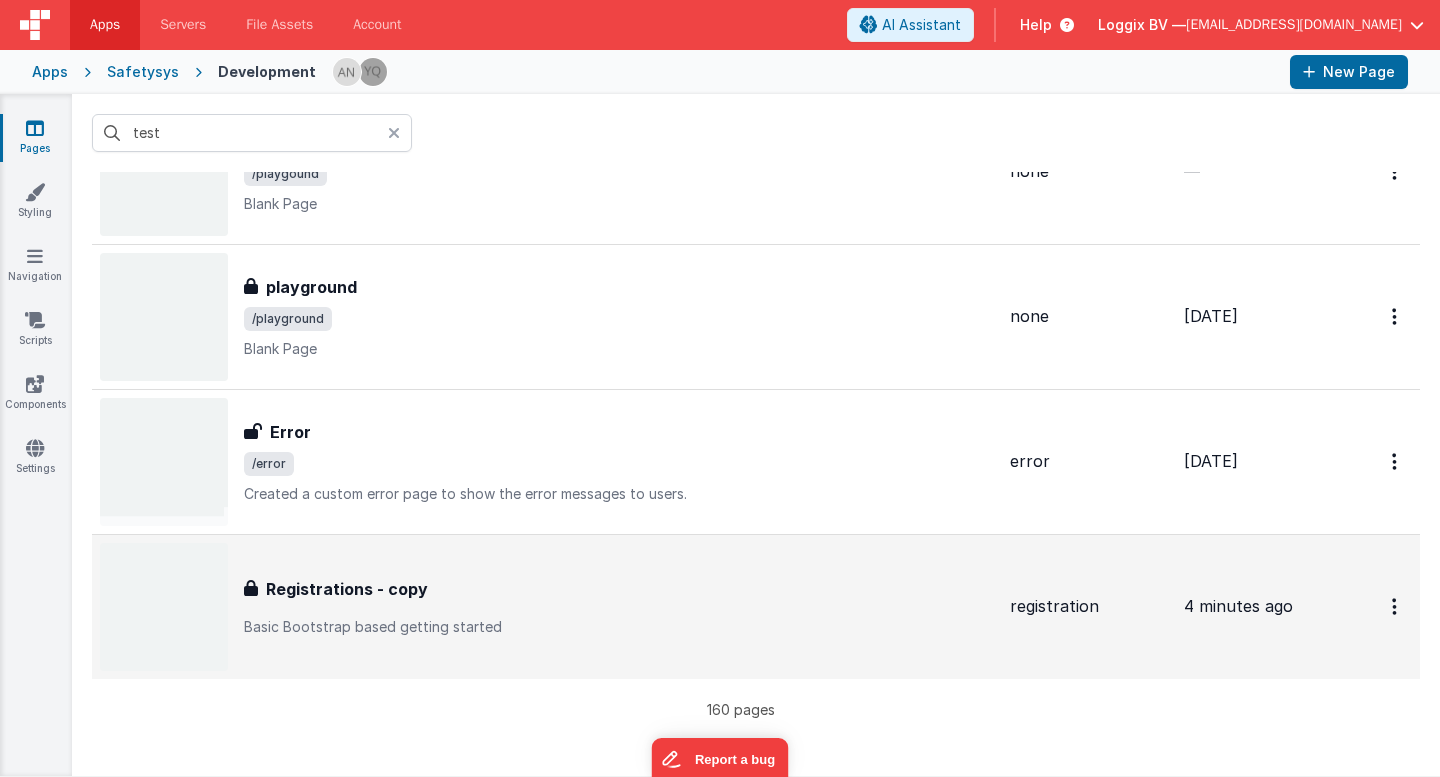 click on "Registrations - copy
Registrations - copy         Basic Bootstrap based getting started" at bounding box center [619, 607] 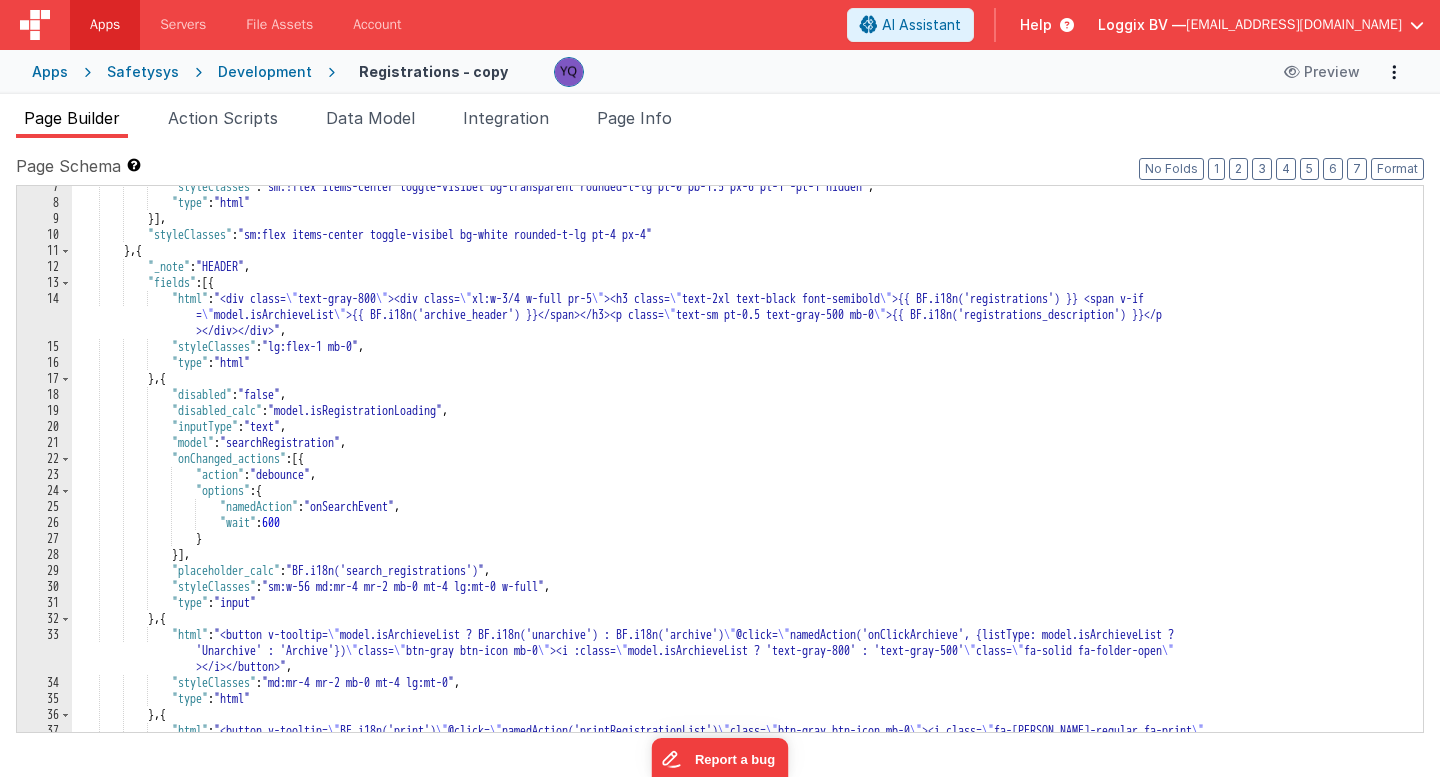scroll, scrollTop: 103, scrollLeft: 0, axis: vertical 